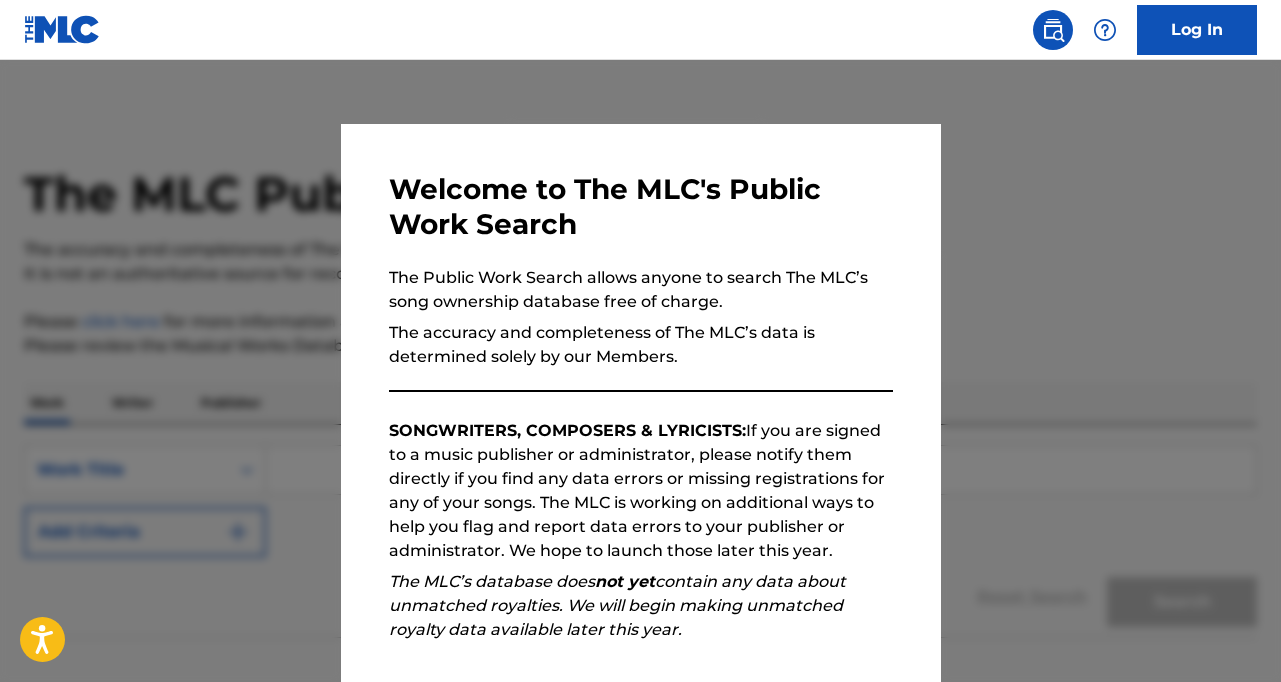 scroll, scrollTop: 0, scrollLeft: 0, axis: both 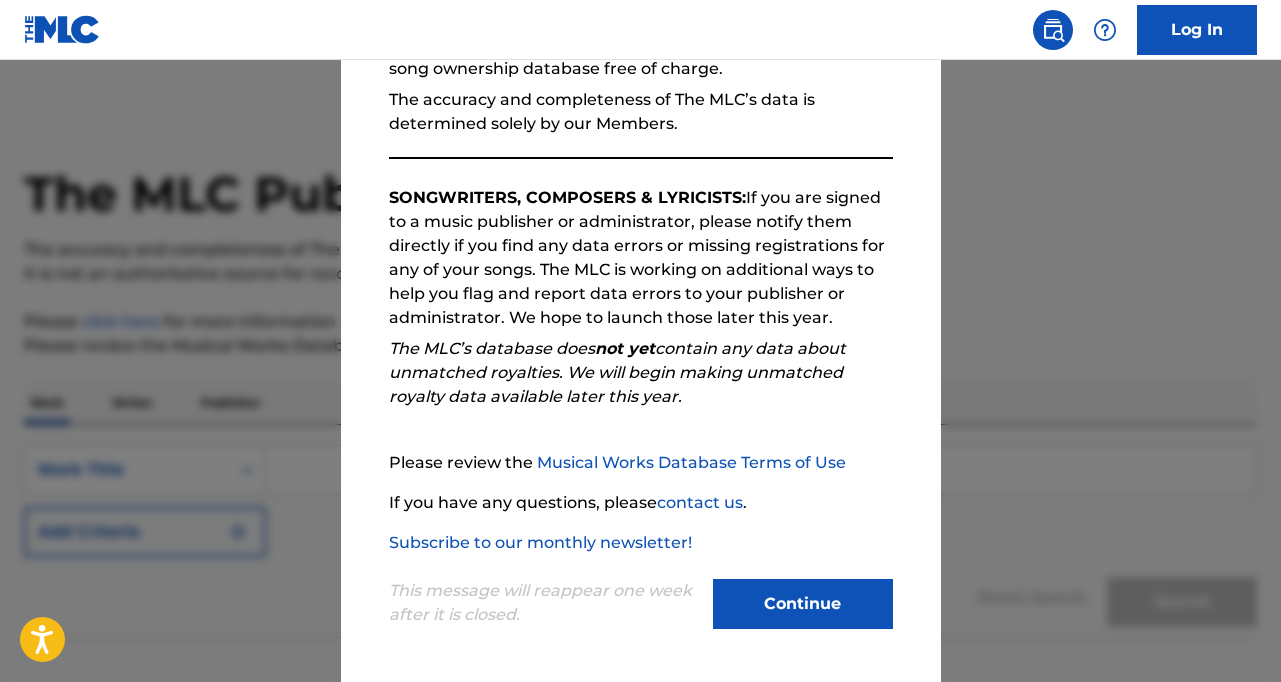 click on "Continue" at bounding box center (803, 604) 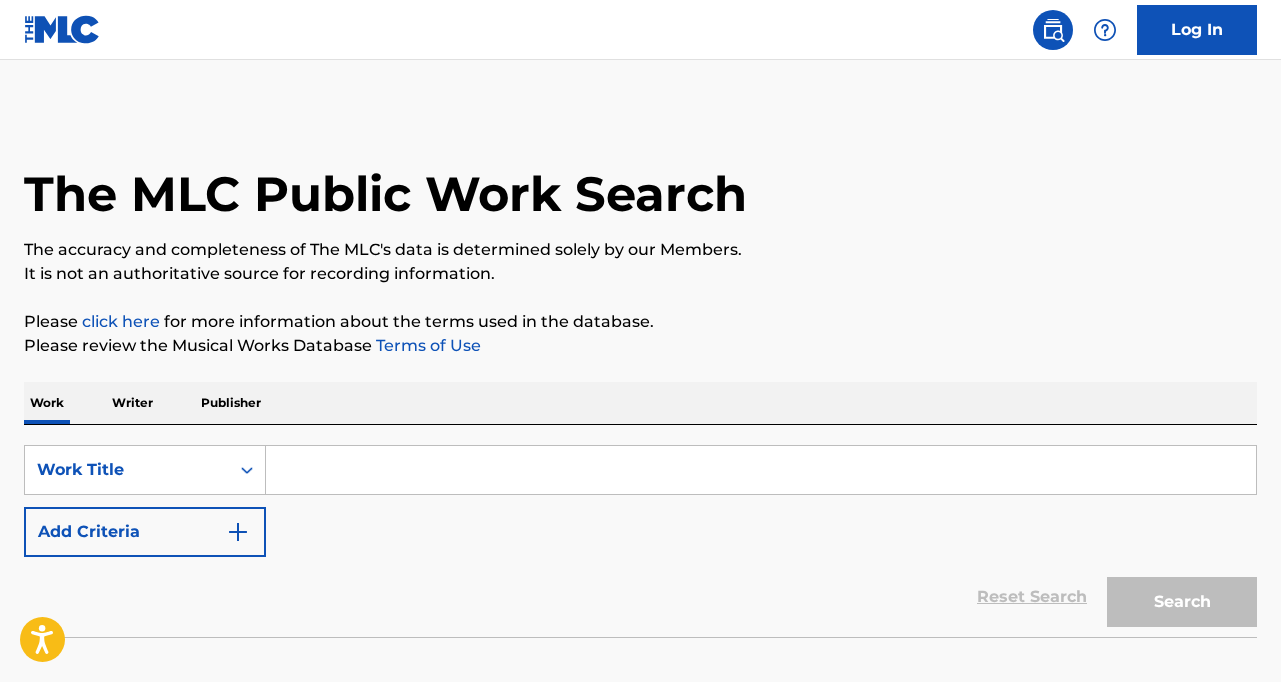 click at bounding box center [761, 470] 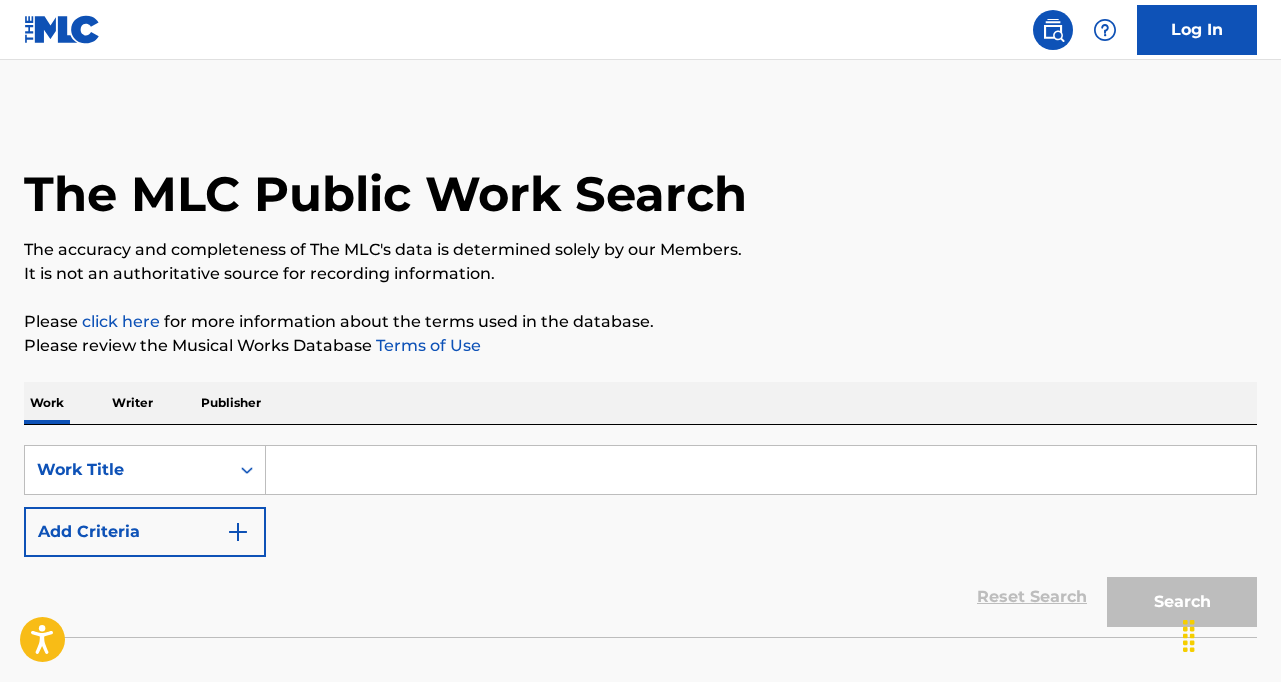 paste on "[LAST]" 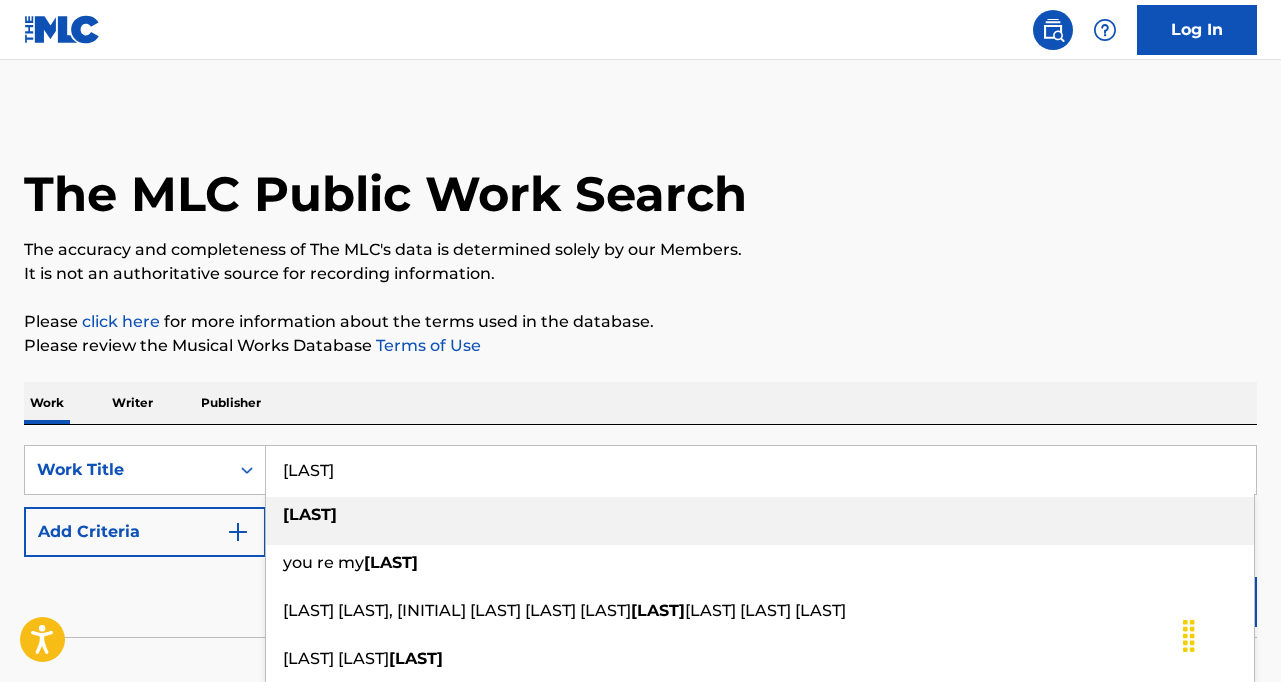type on "[LAST]" 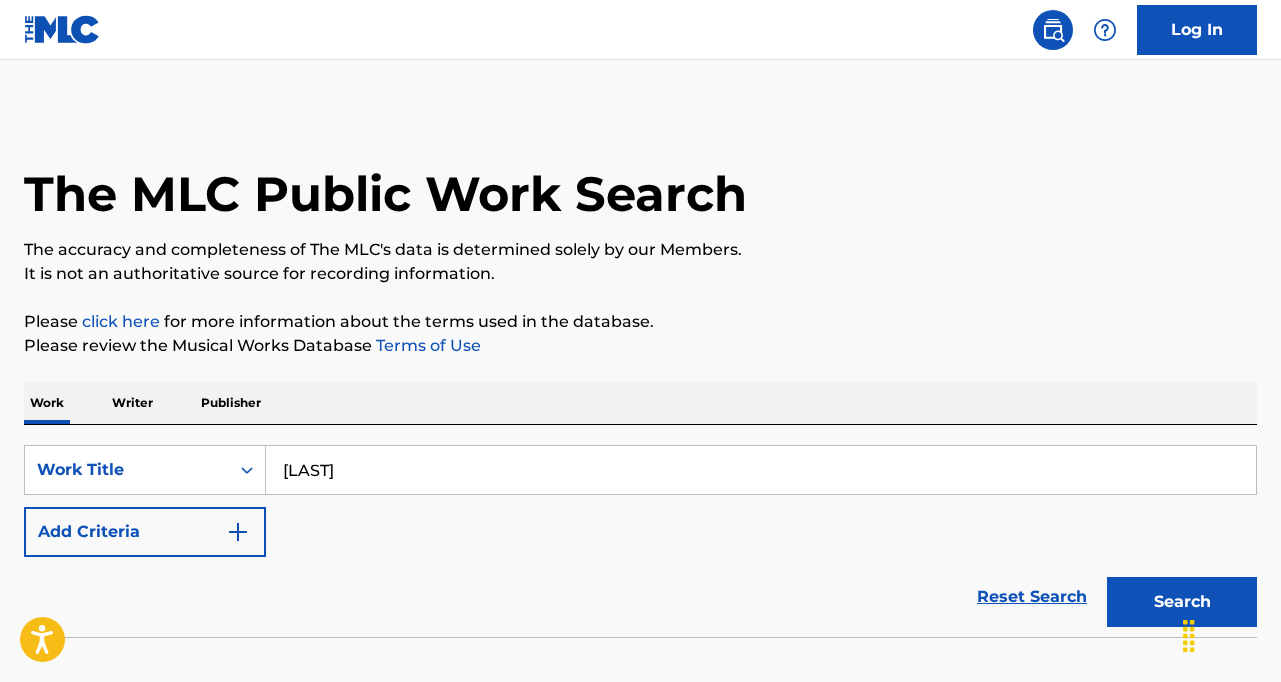 click on "Work Writer Publisher" at bounding box center [640, 403] 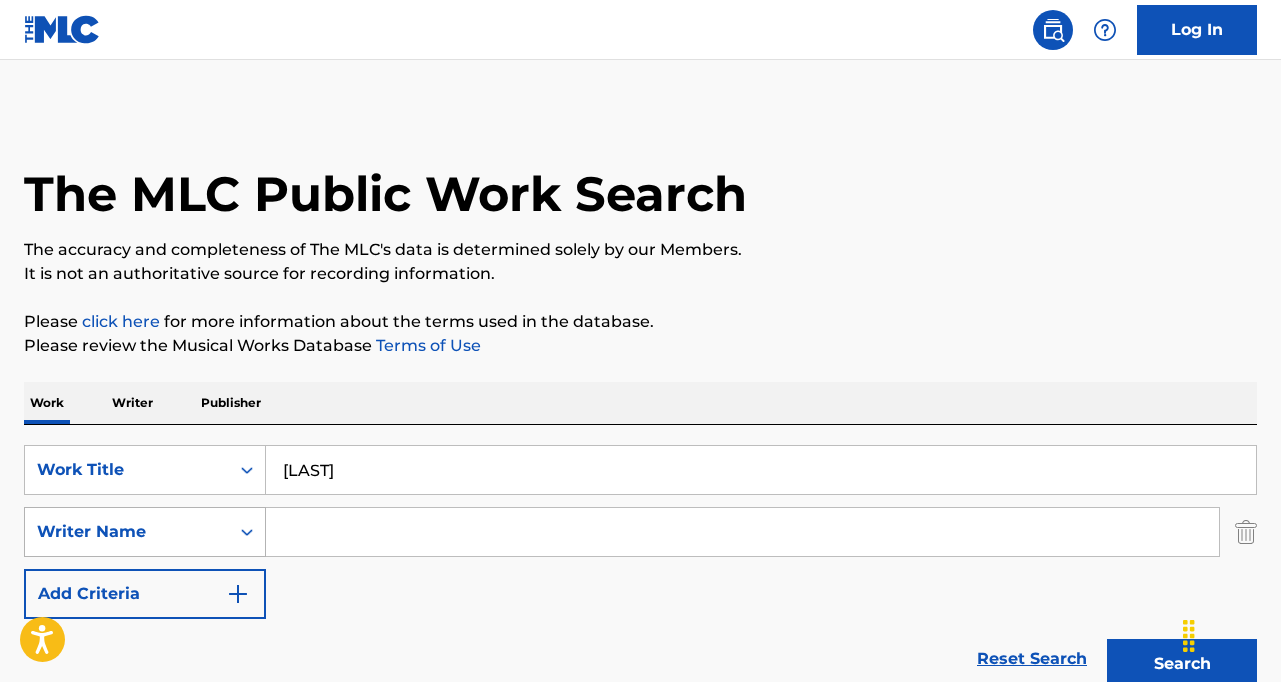 click on "Writer Name" at bounding box center (127, 532) 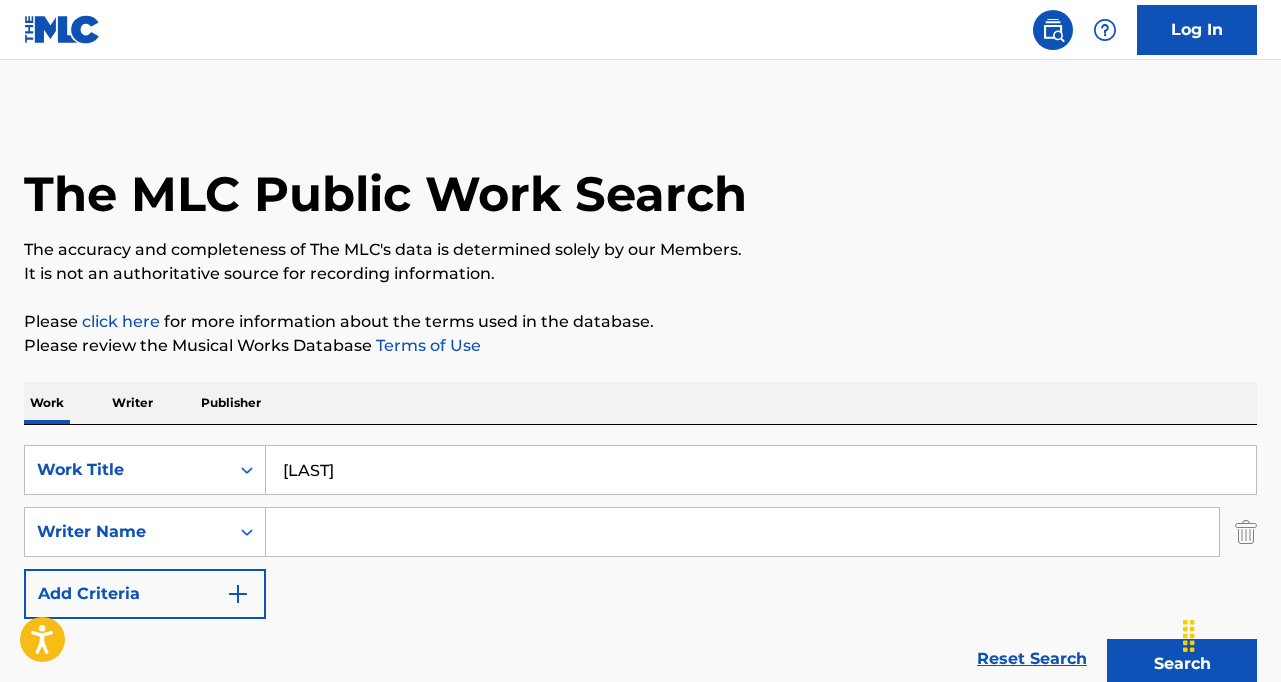 click on "Please review the Musical Works Database   Terms of Use" at bounding box center (640, 346) 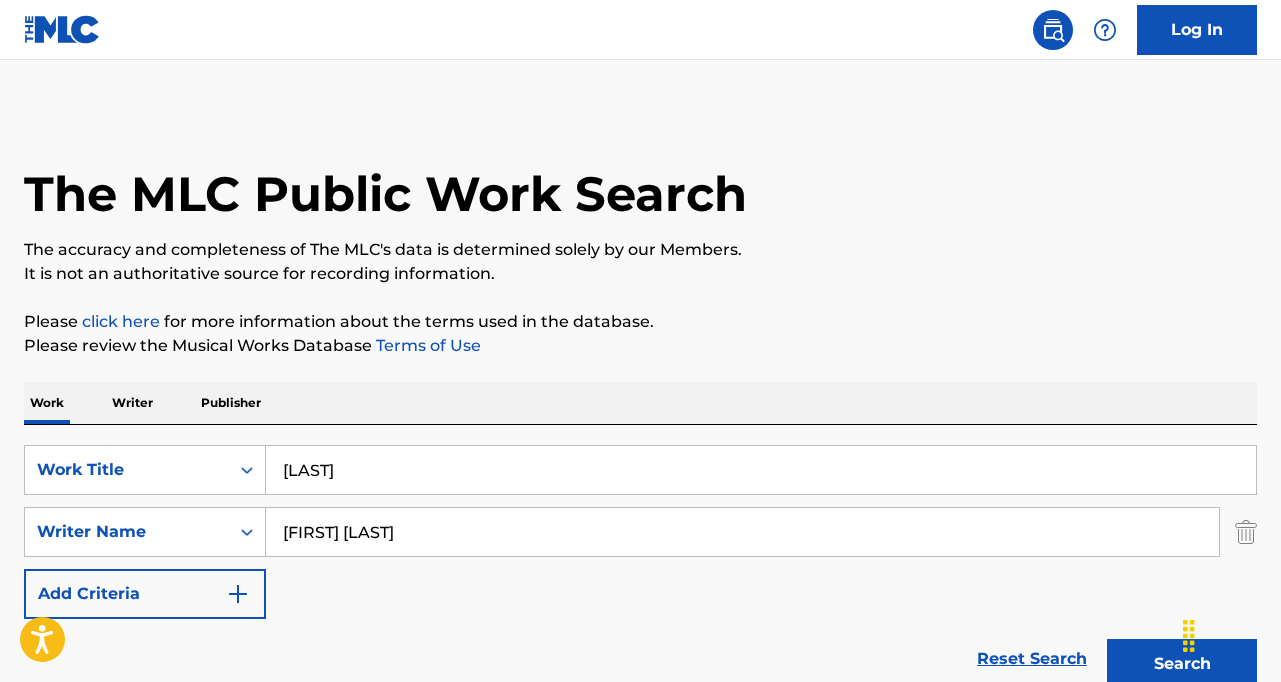 type on "[FIRST] [LAST]" 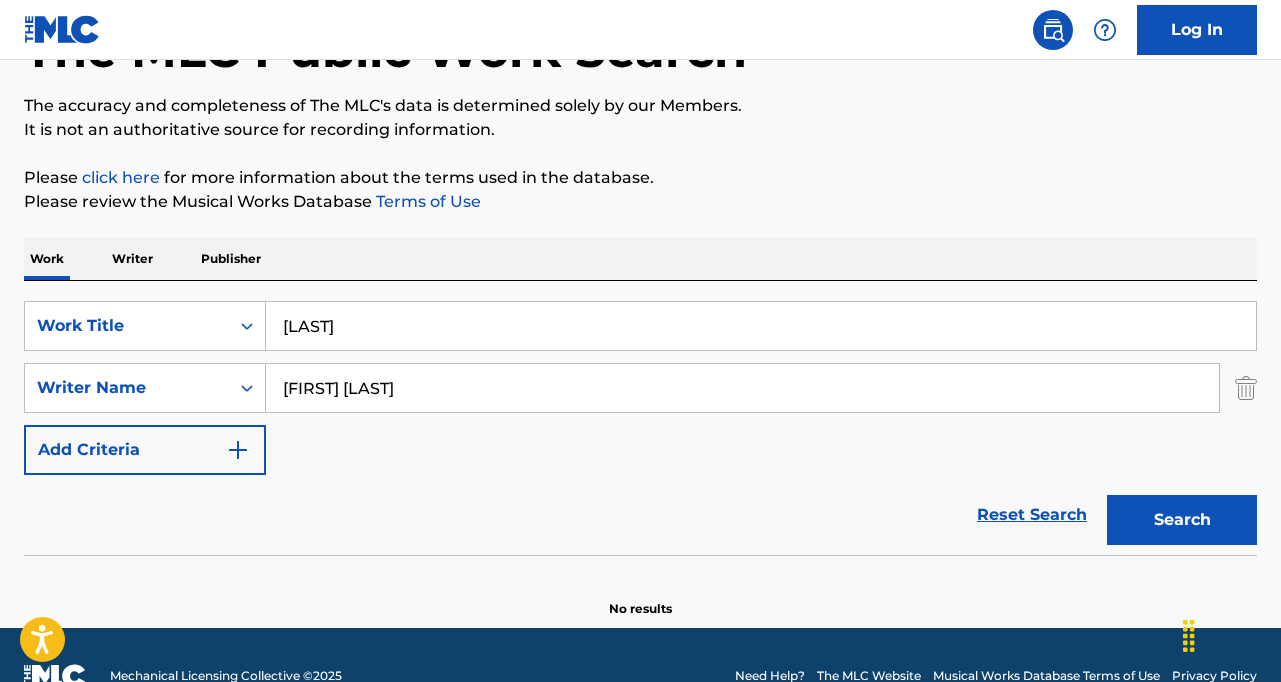 scroll, scrollTop: 186, scrollLeft: 0, axis: vertical 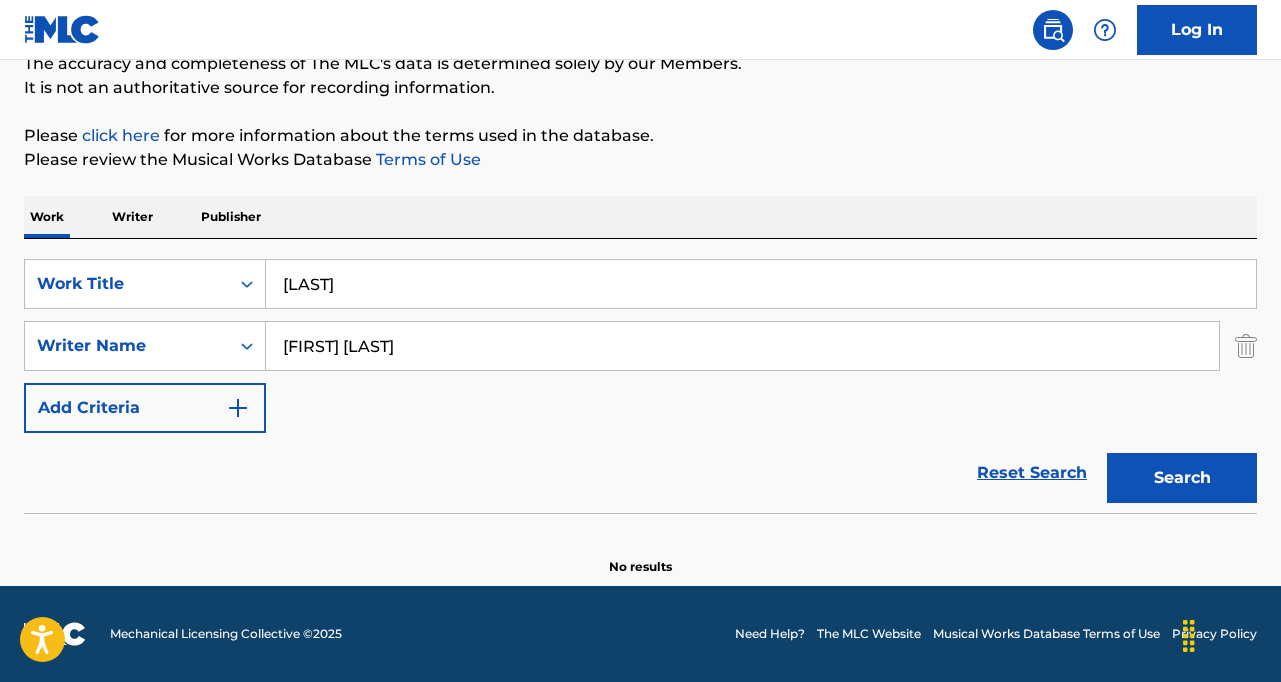 click on "Search" at bounding box center (1182, 478) 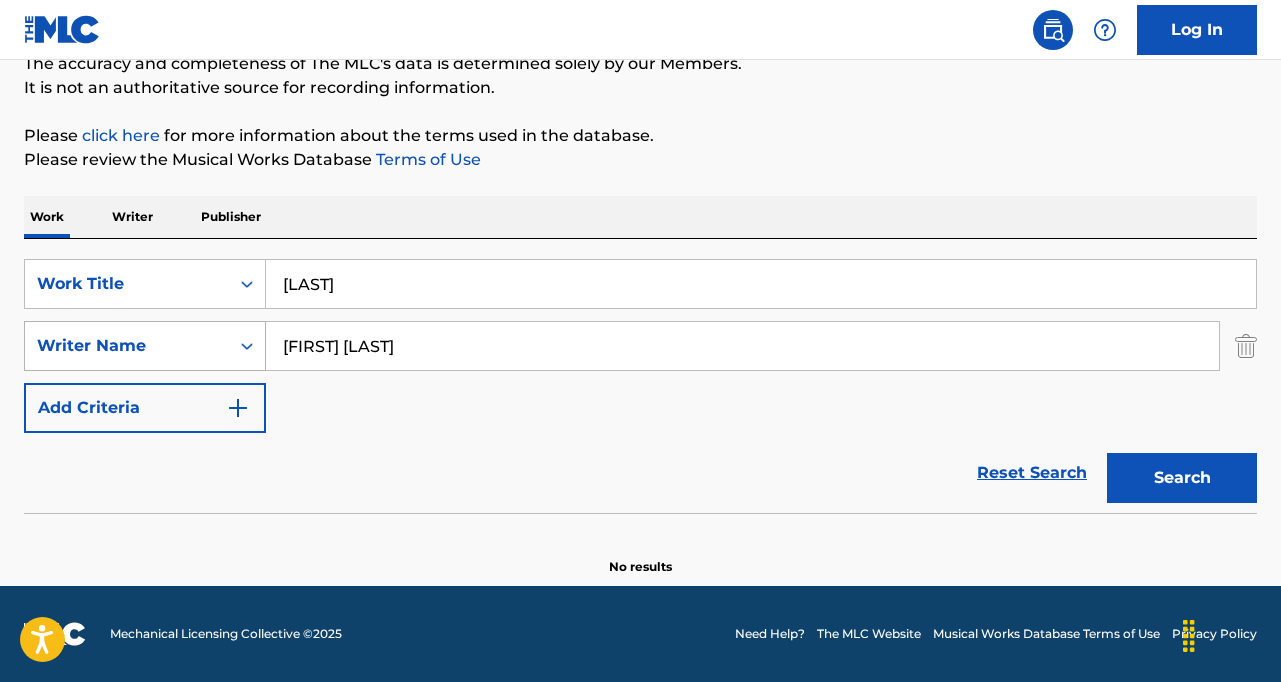 drag, startPoint x: 457, startPoint y: 348, endPoint x: 181, endPoint y: 344, distance: 276.029 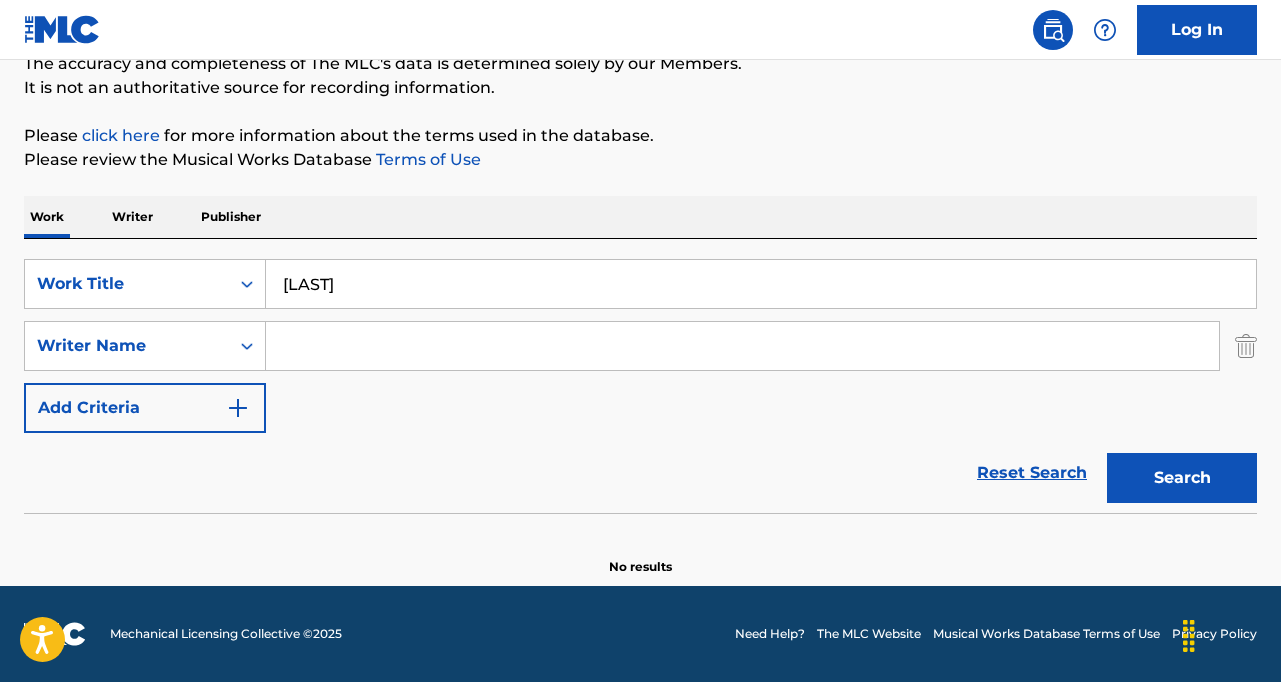 type 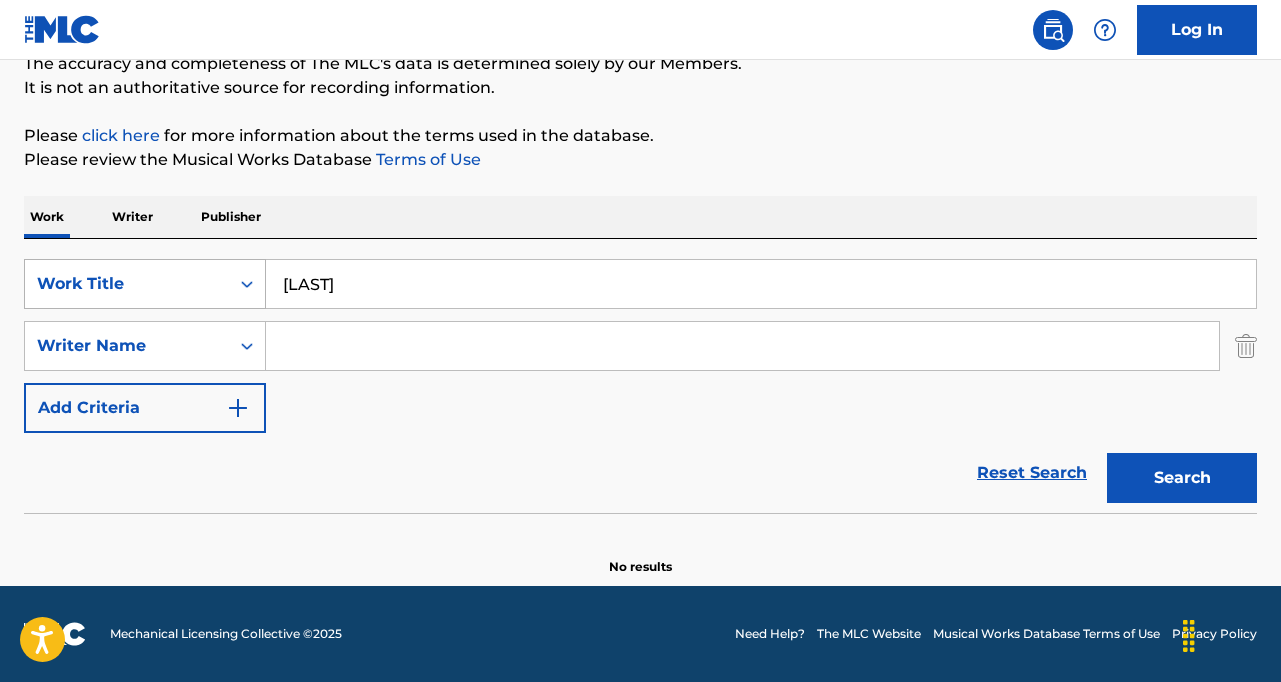 drag, startPoint x: 421, startPoint y: 287, endPoint x: 228, endPoint y: 262, distance: 194.61244 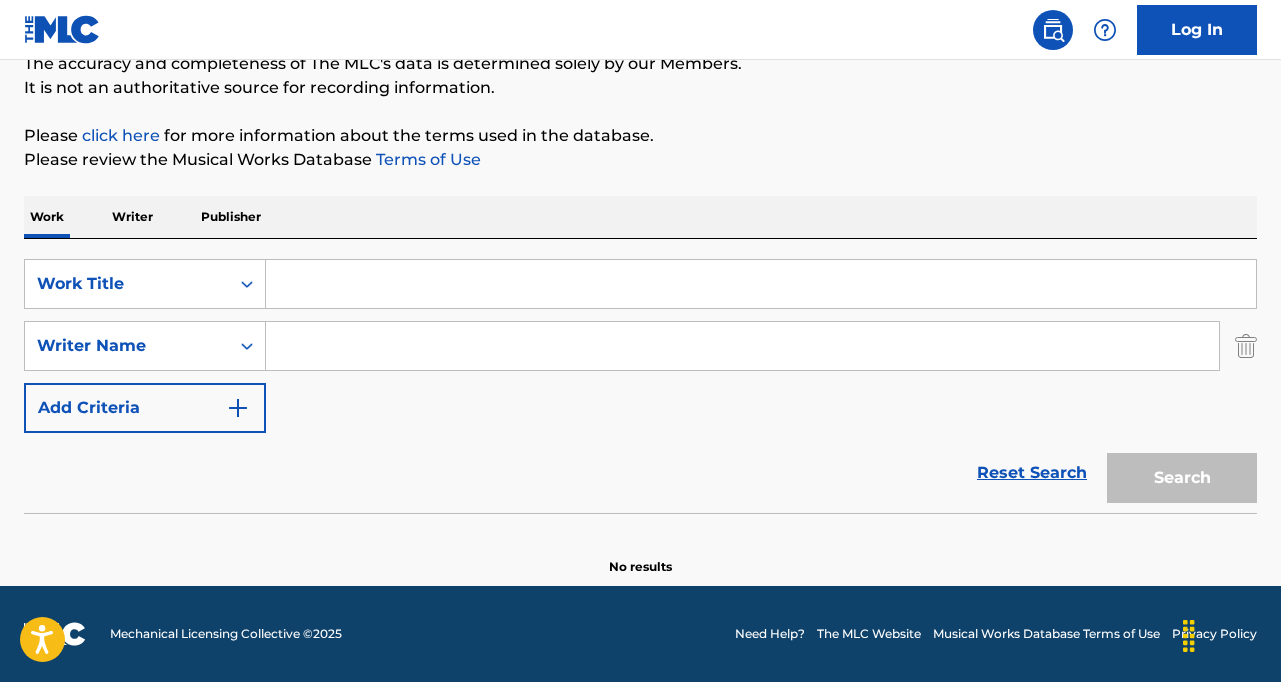 type 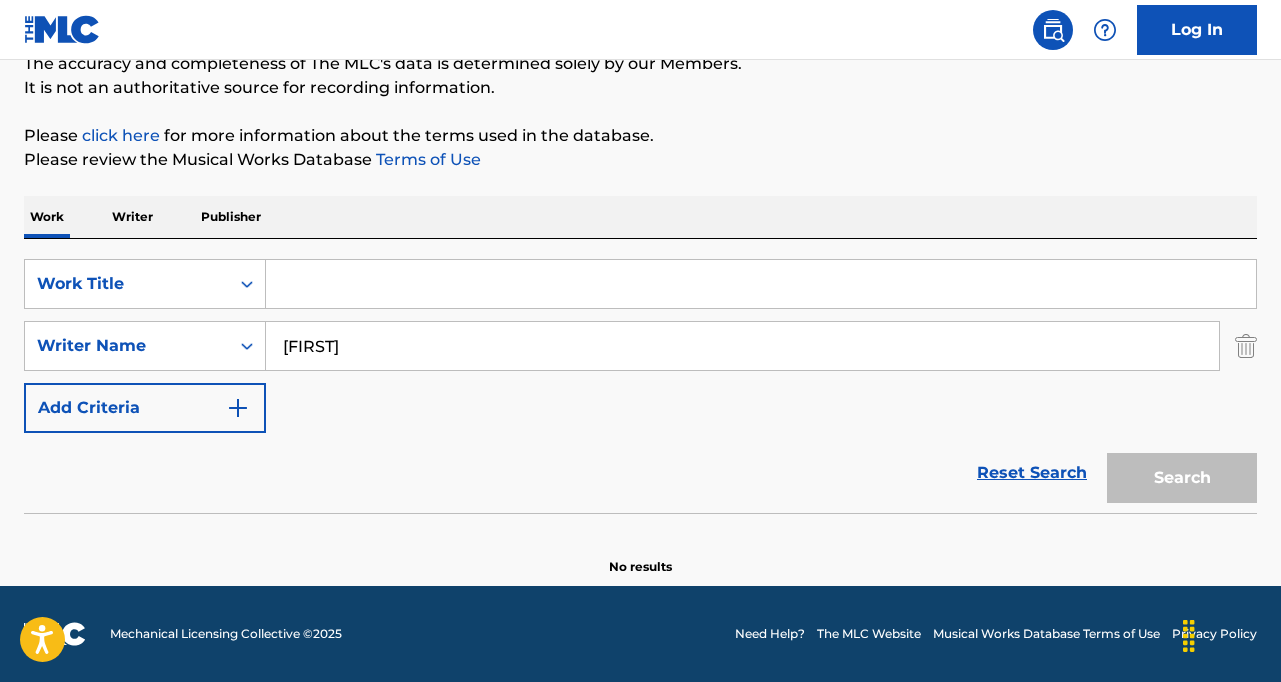 type on "[FIRST] [LAST]" 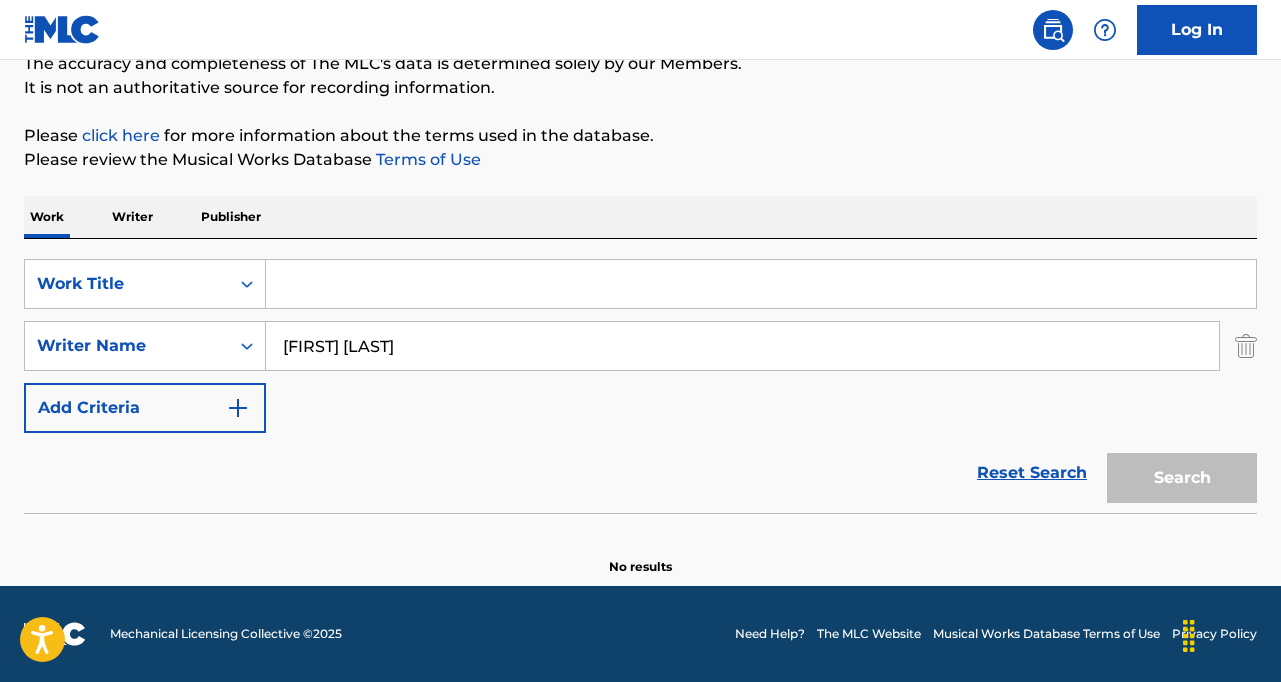 click at bounding box center [761, 284] 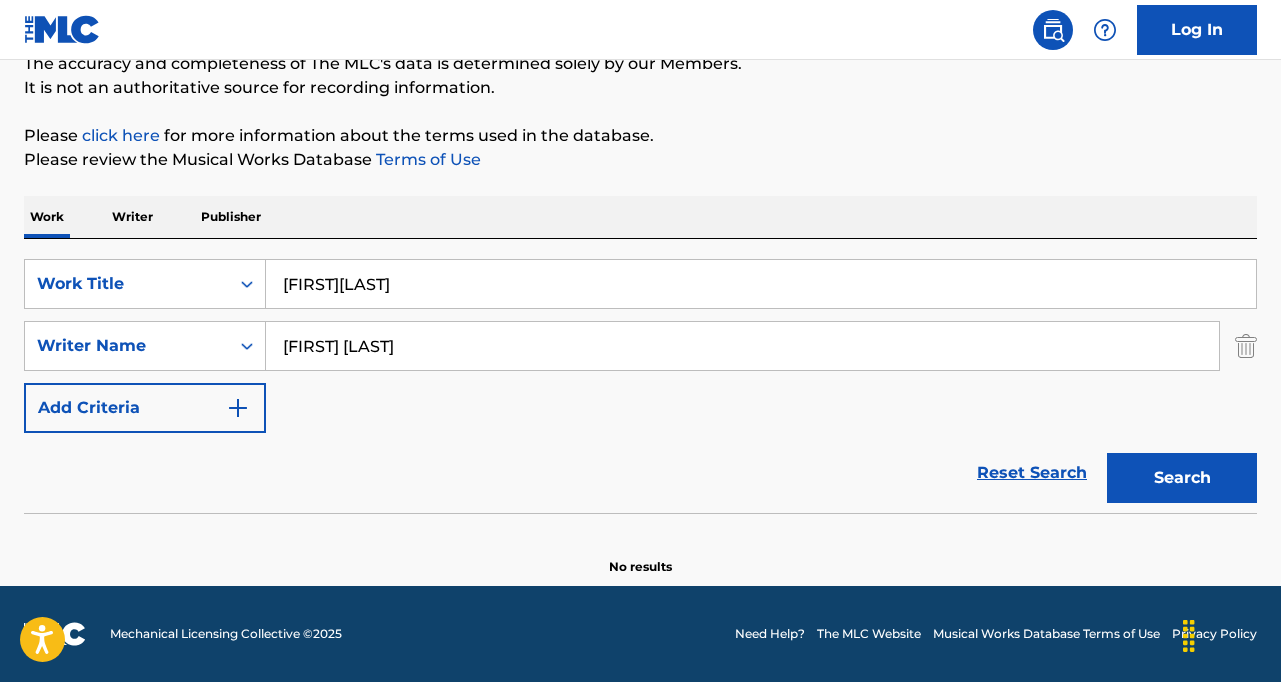 click on "Search" at bounding box center (1182, 478) 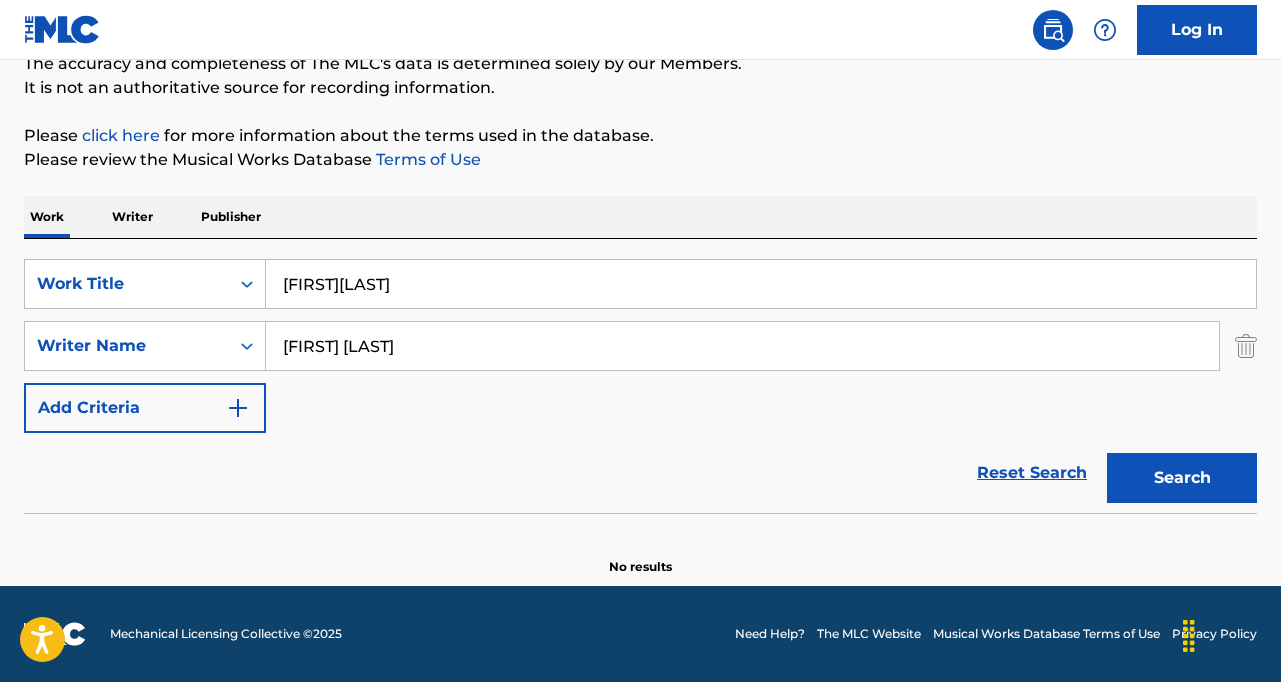 click on "[FIRST][LAST]" at bounding box center (761, 284) 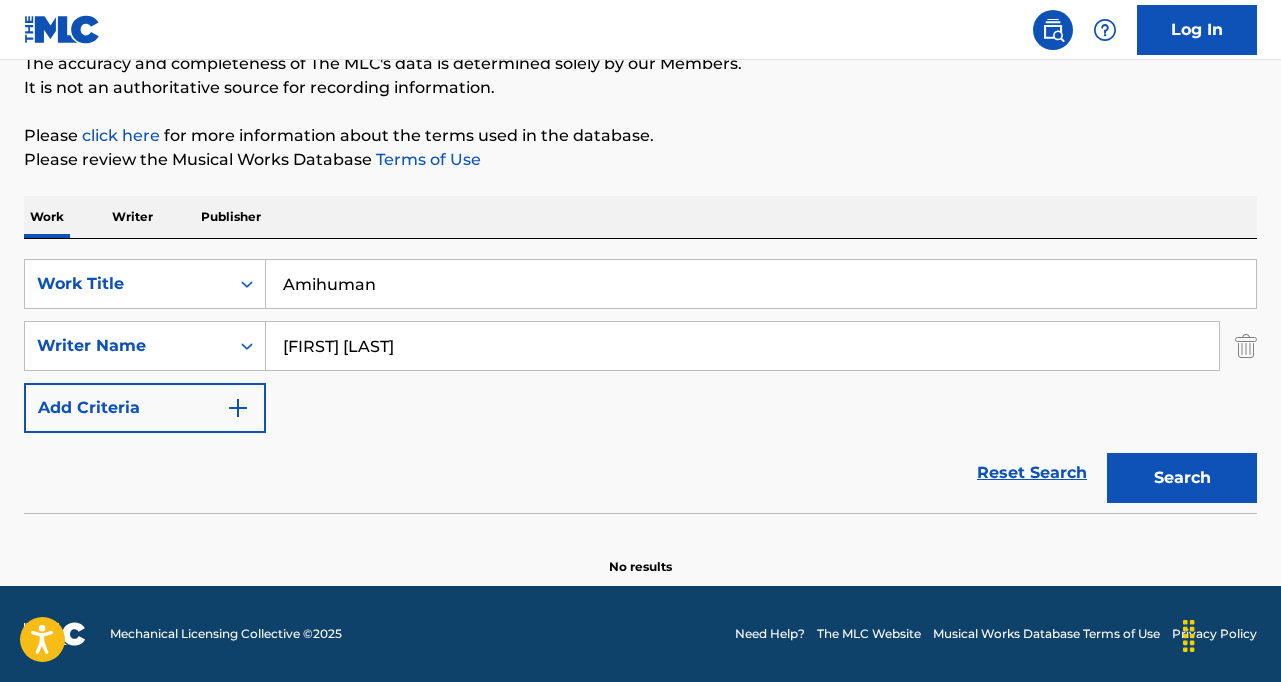 type on "Amihuman" 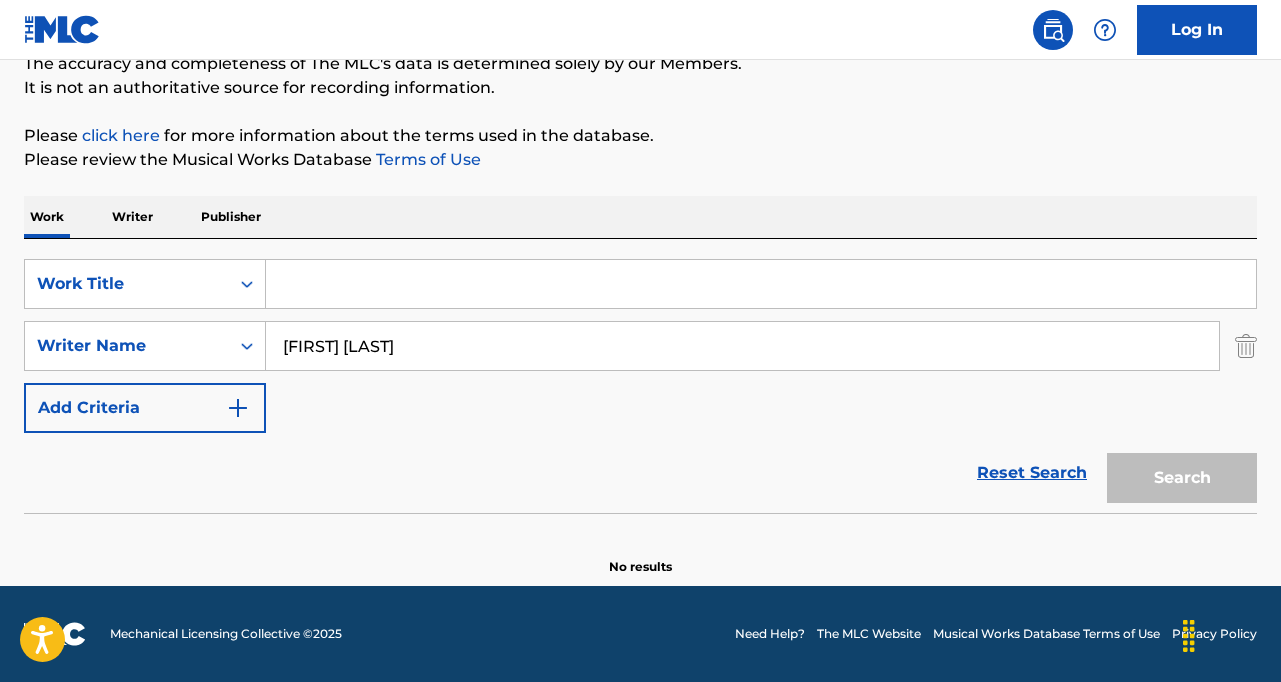 click on "[FIRST] [LAST]" at bounding box center [742, 346] 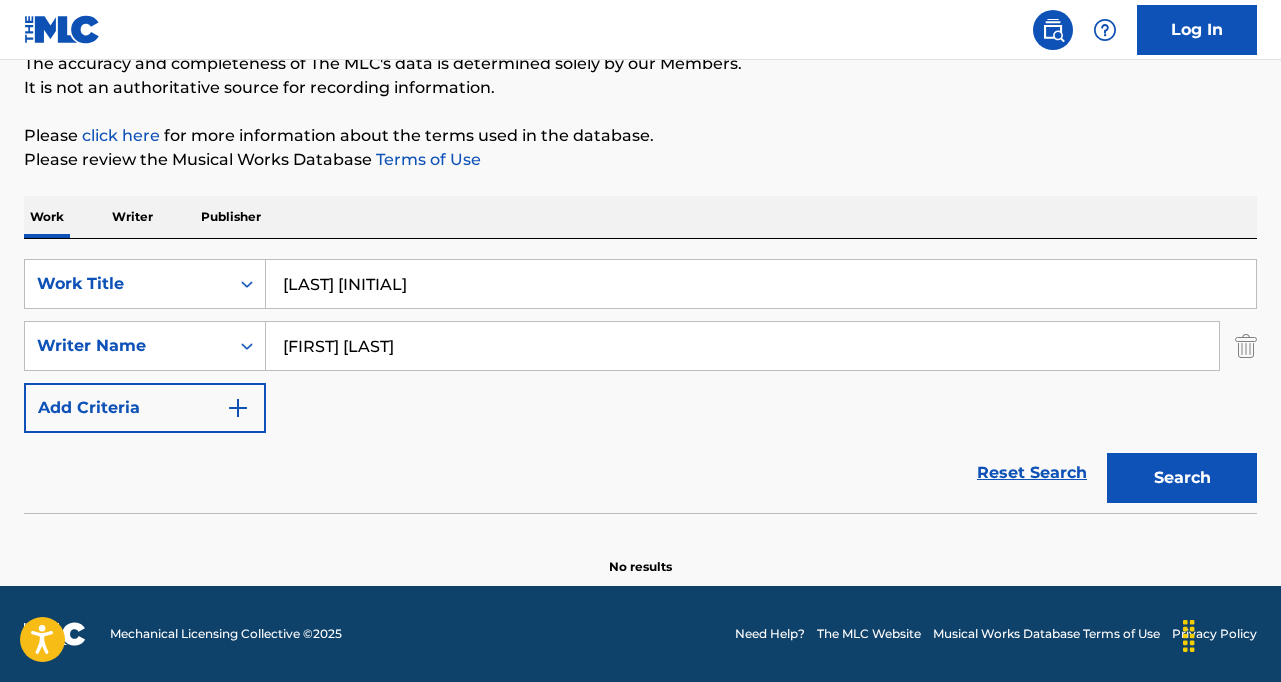 type on "[LAST] [INITIAL]" 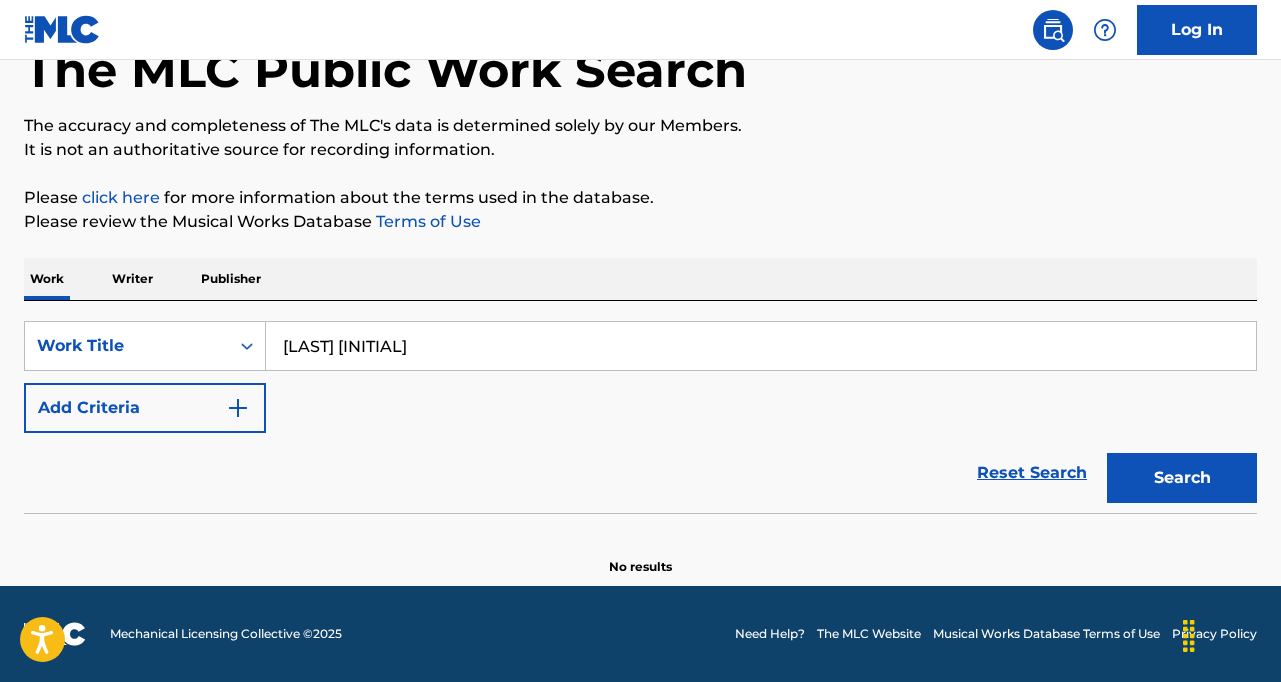 scroll, scrollTop: 124, scrollLeft: 0, axis: vertical 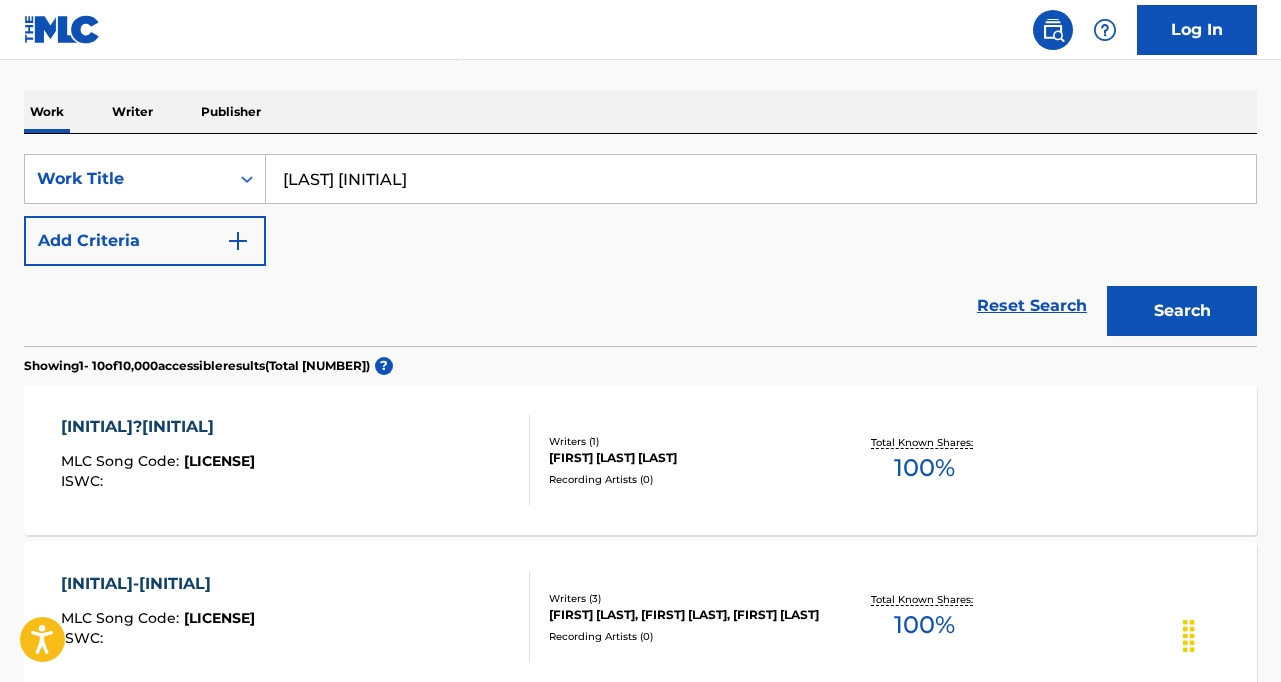 click on "Add Criteria" at bounding box center (145, 241) 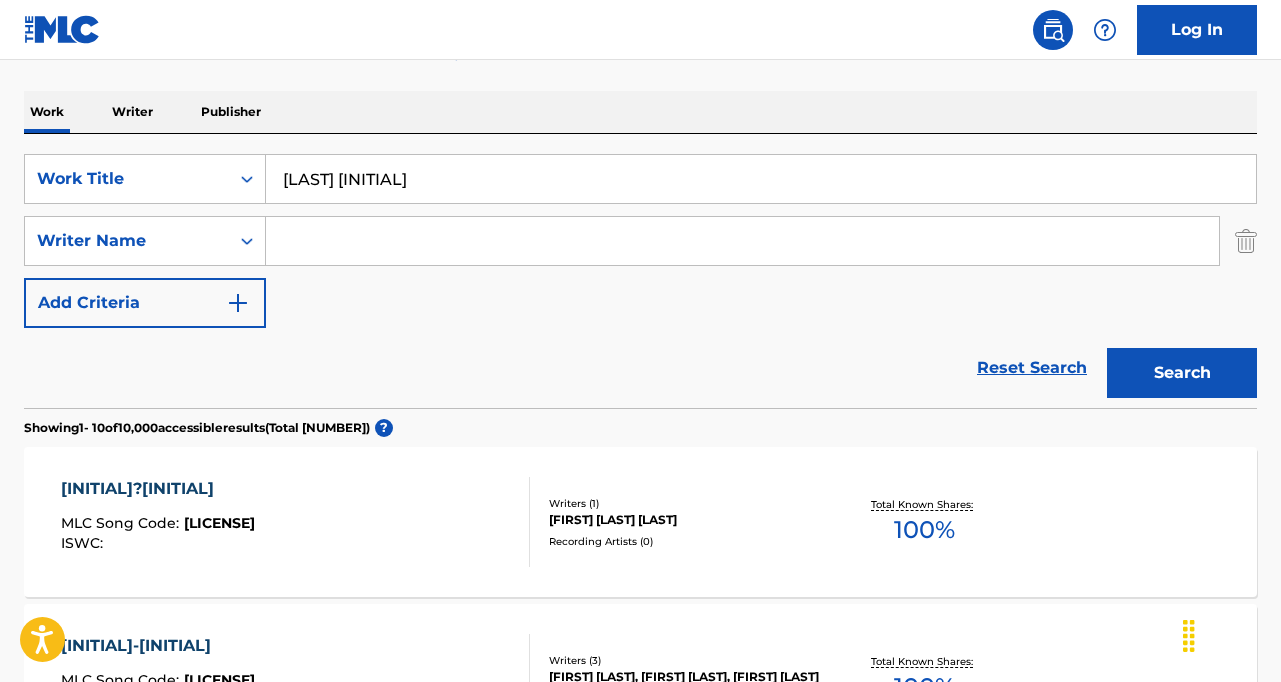 click at bounding box center (742, 241) 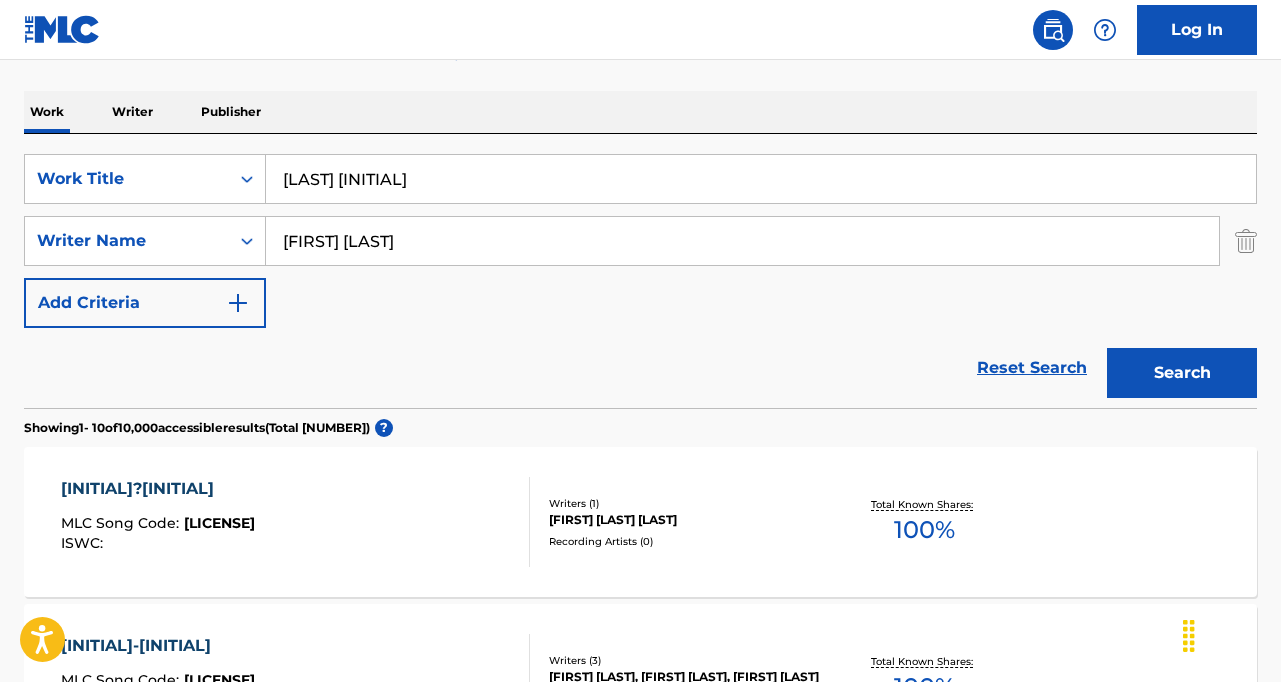 type on "[FIRST] [LAST]" 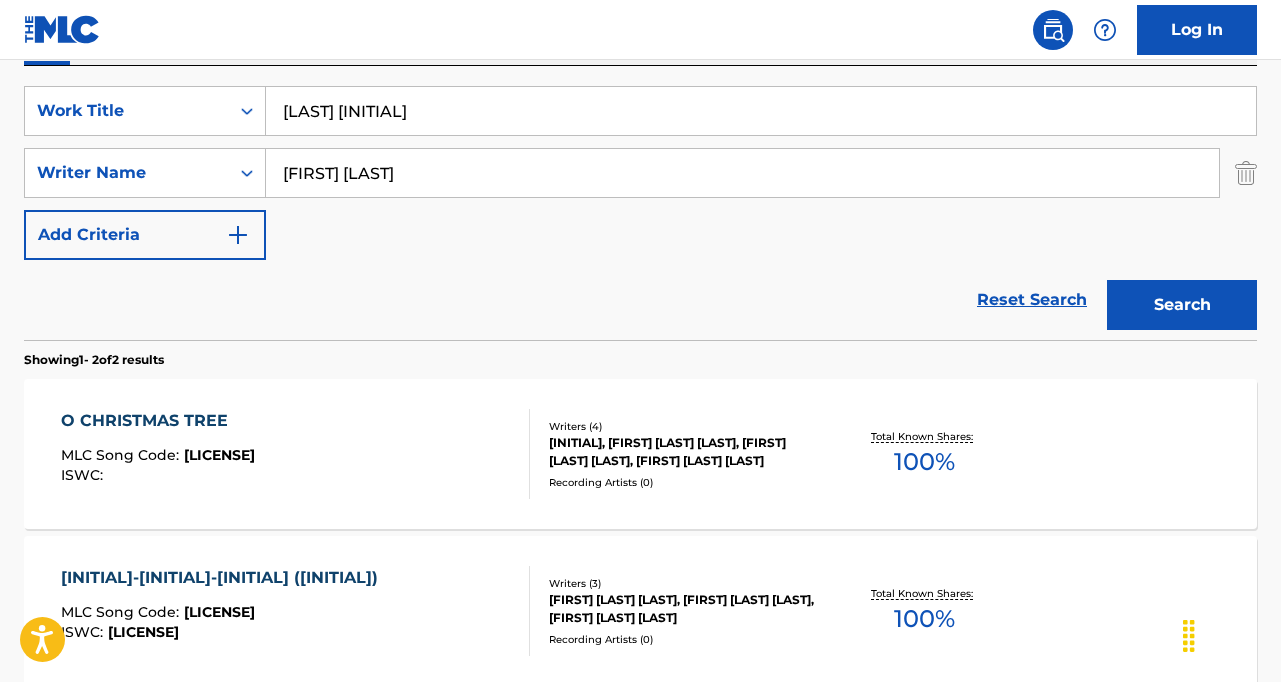 scroll, scrollTop: 83, scrollLeft: 0, axis: vertical 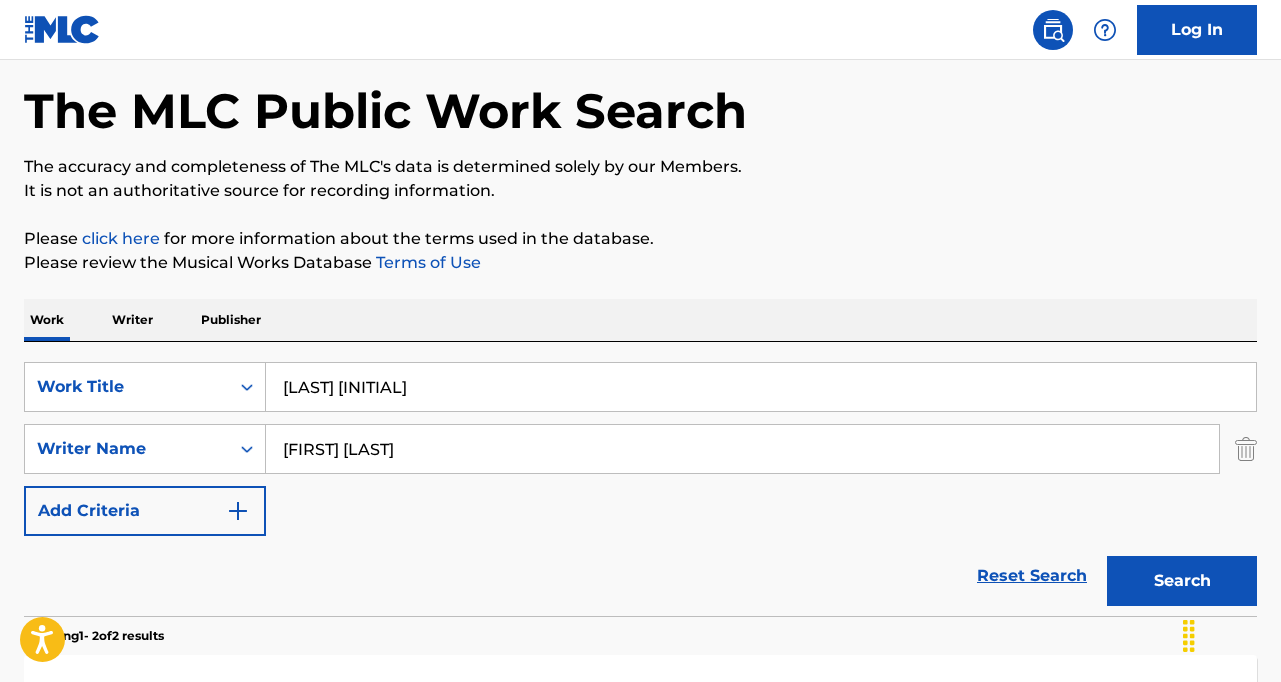 click on "Search" at bounding box center (1182, 581) 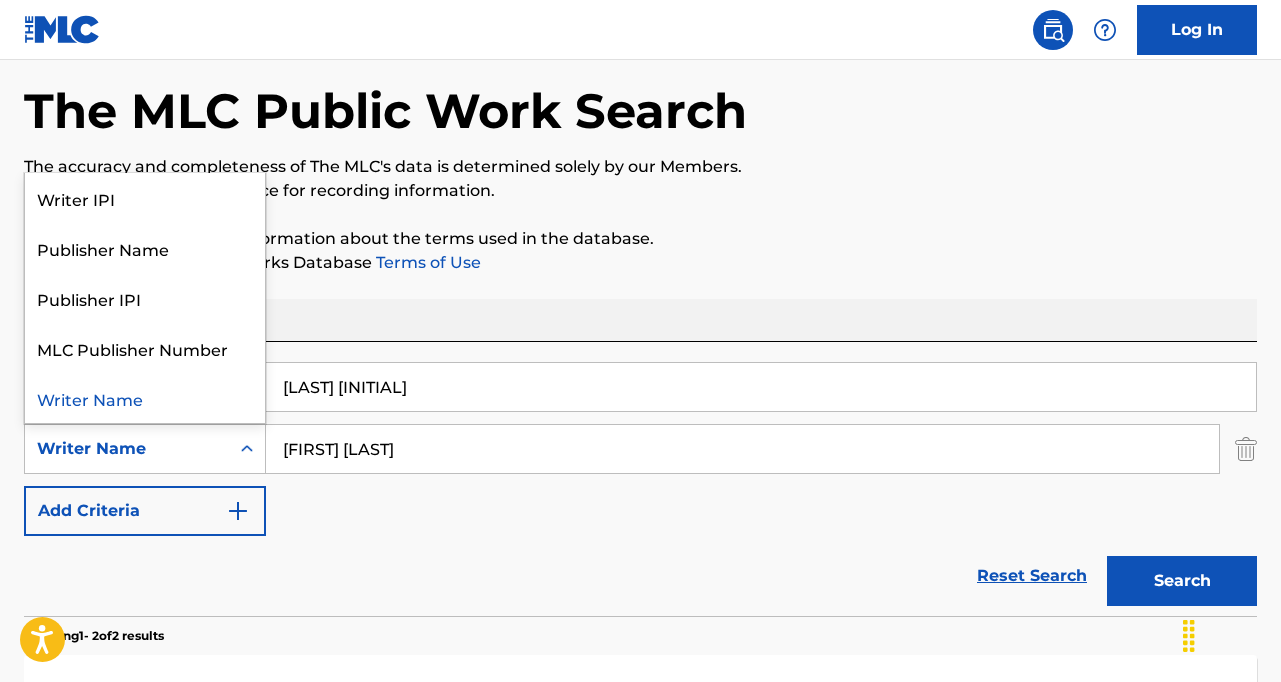 click on "Writer Name" at bounding box center [127, 449] 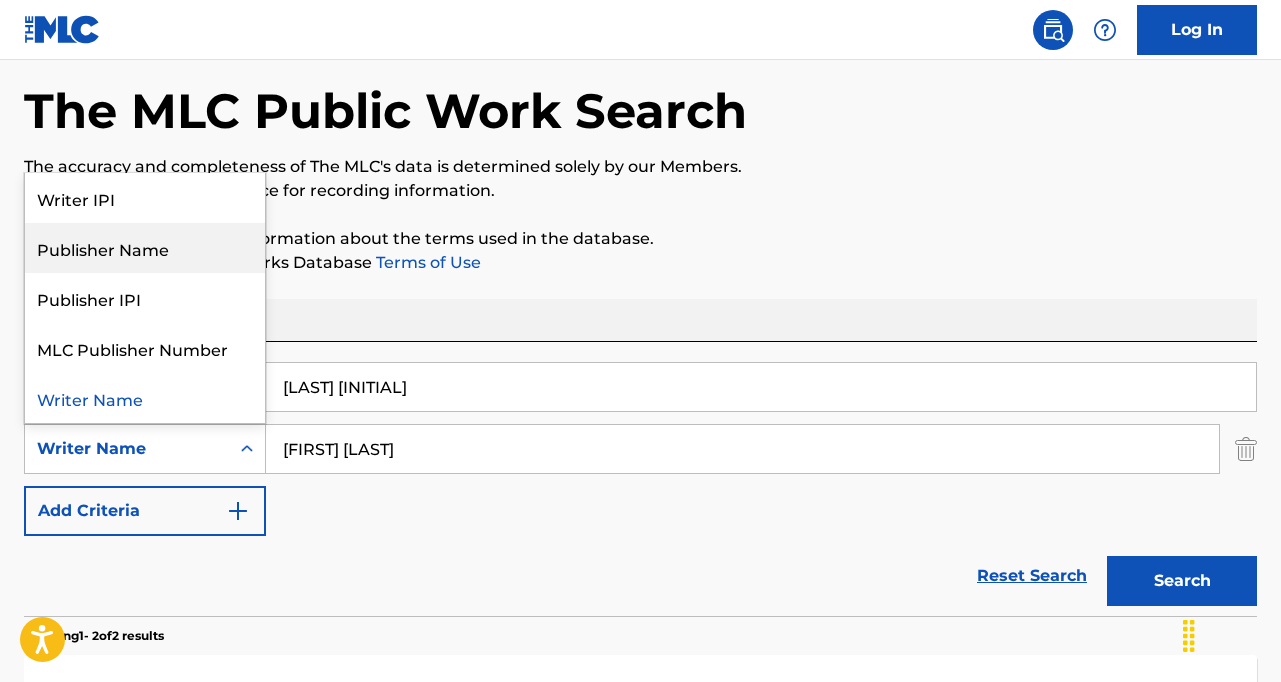 click on "Terms of Use" at bounding box center [426, 262] 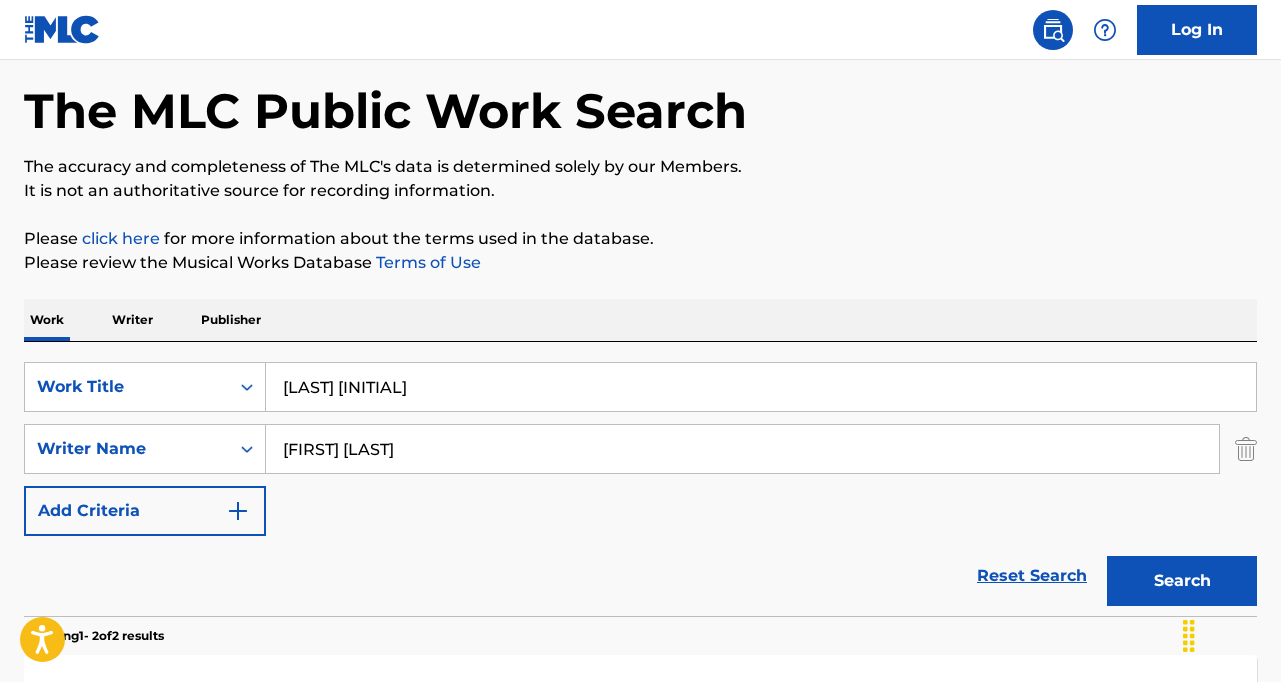 click at bounding box center (1246, 449) 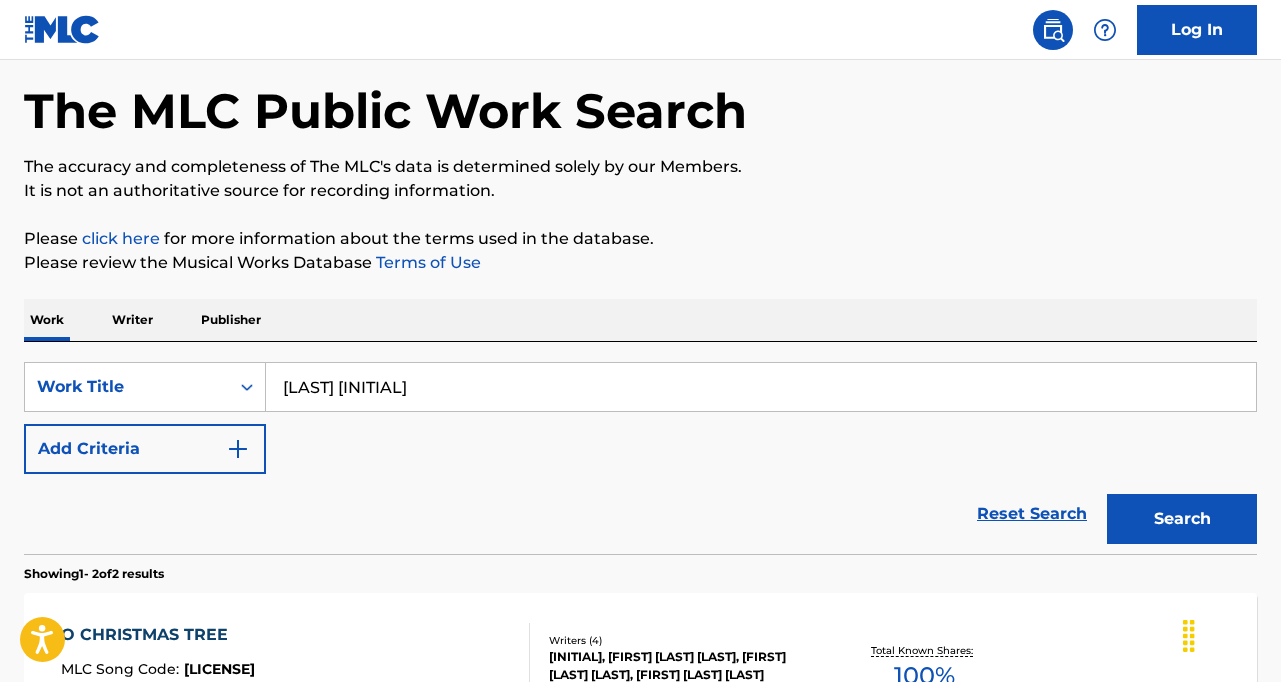 click on "Search" at bounding box center [1182, 519] 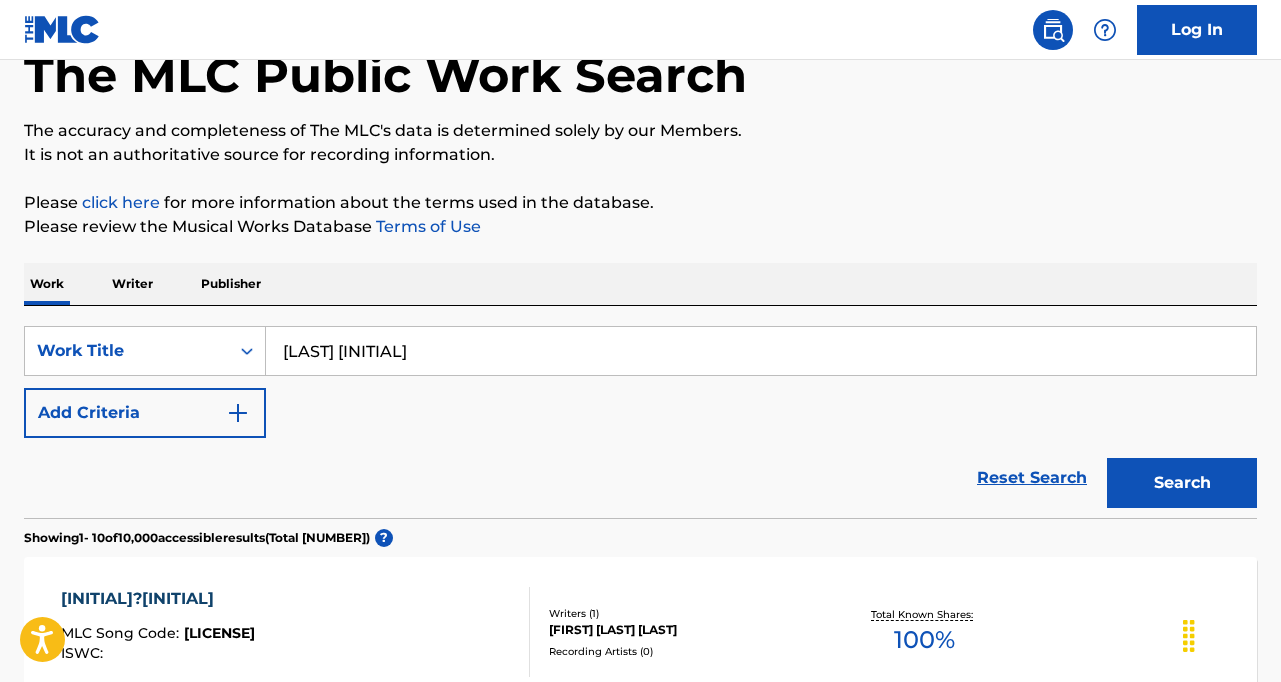 scroll, scrollTop: 0, scrollLeft: 0, axis: both 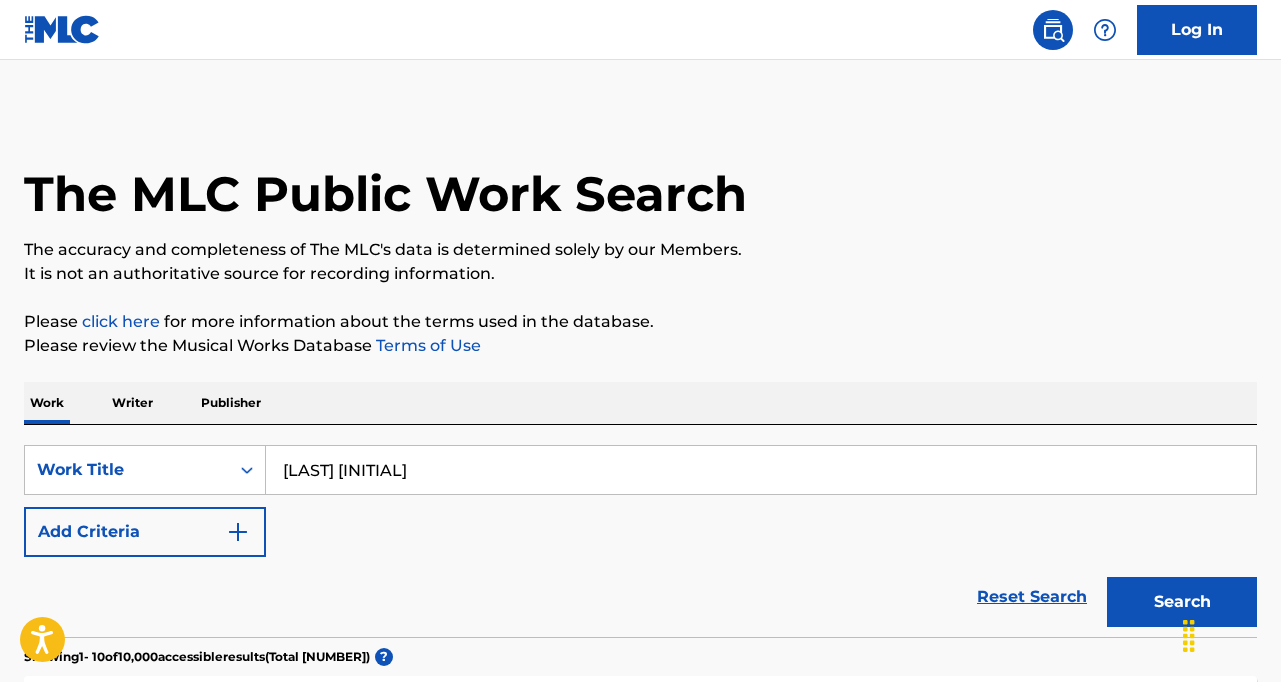 click on "[LAST] [INITIAL]" at bounding box center [761, 470] 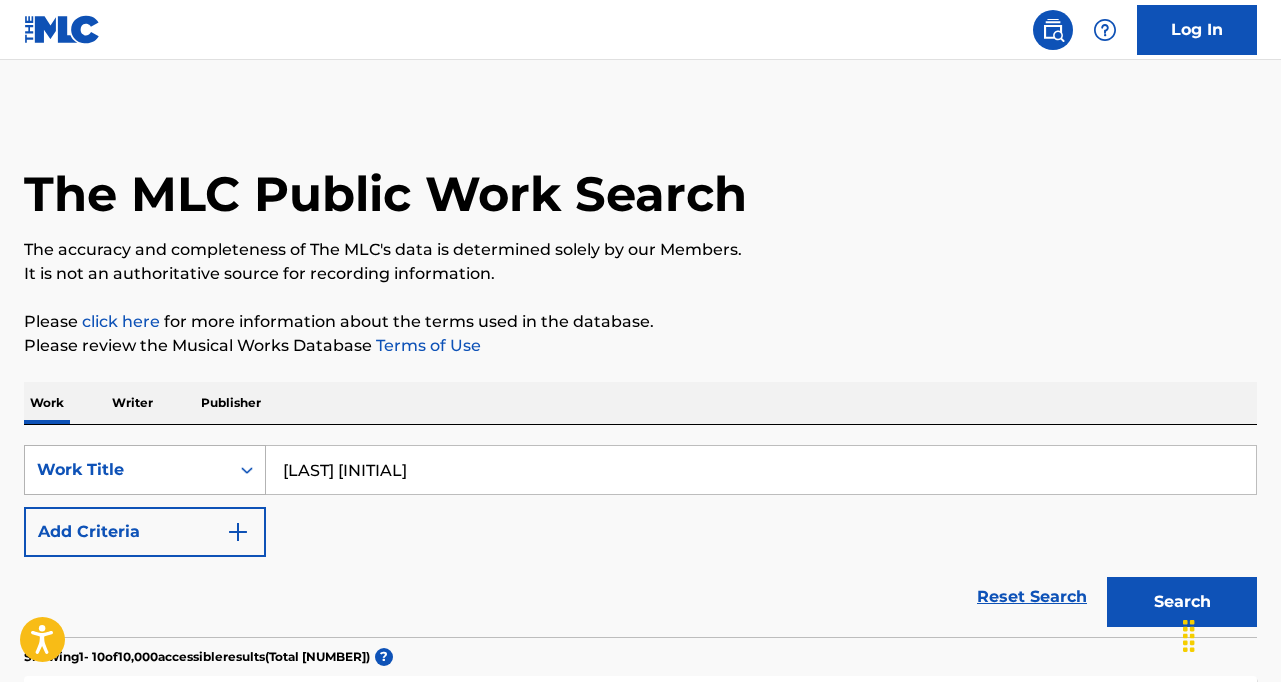 drag, startPoint x: 460, startPoint y: 472, endPoint x: 227, endPoint y: 448, distance: 234.23279 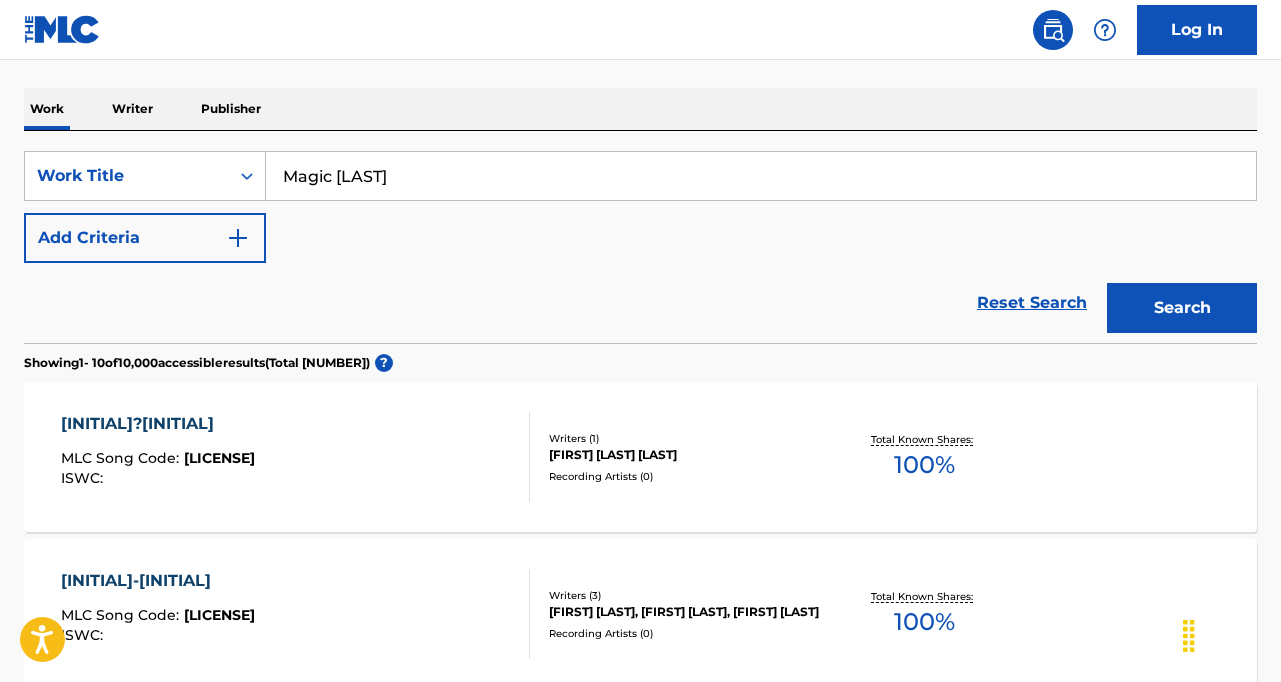 type on "Magic [LAST]" 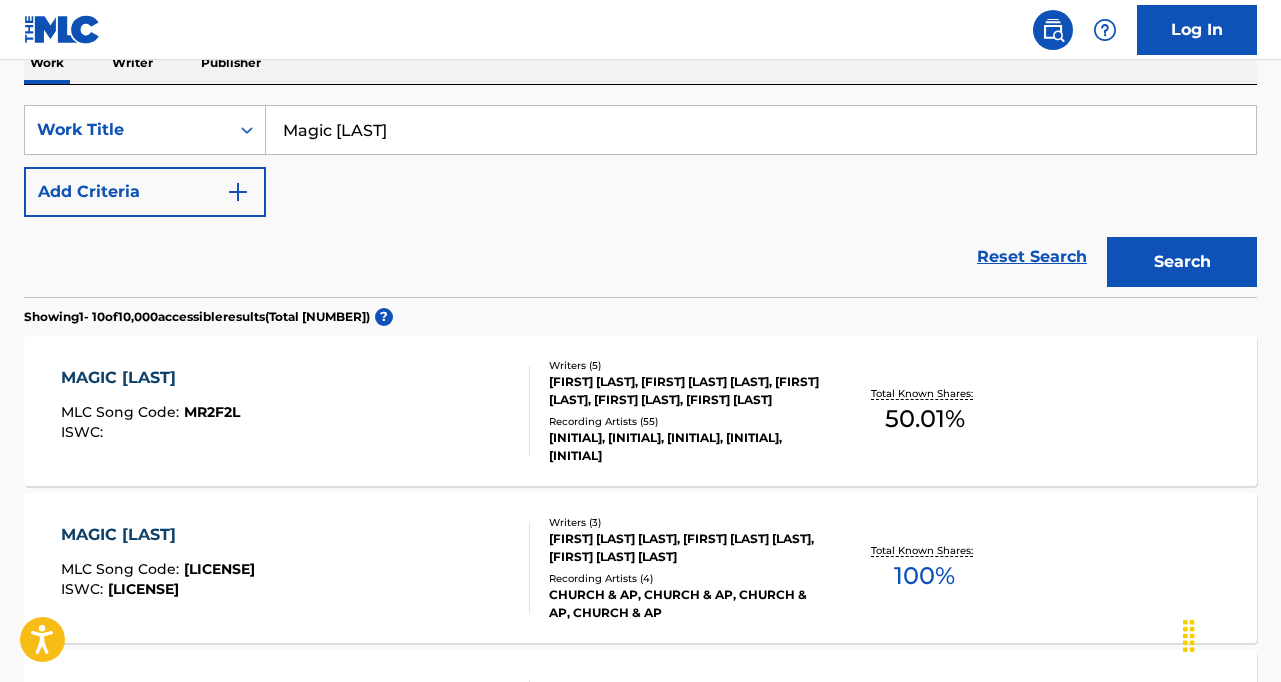 scroll, scrollTop: 341, scrollLeft: 0, axis: vertical 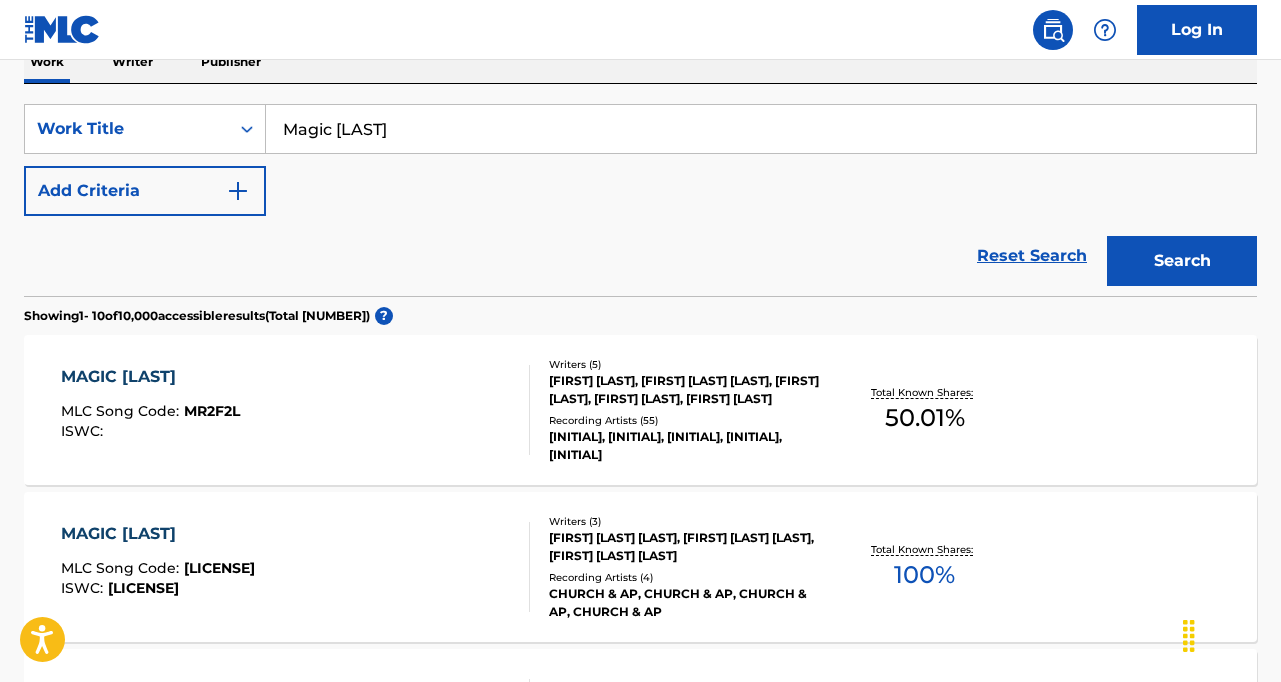 click on "MAGIC [LAST]" at bounding box center (150, 377) 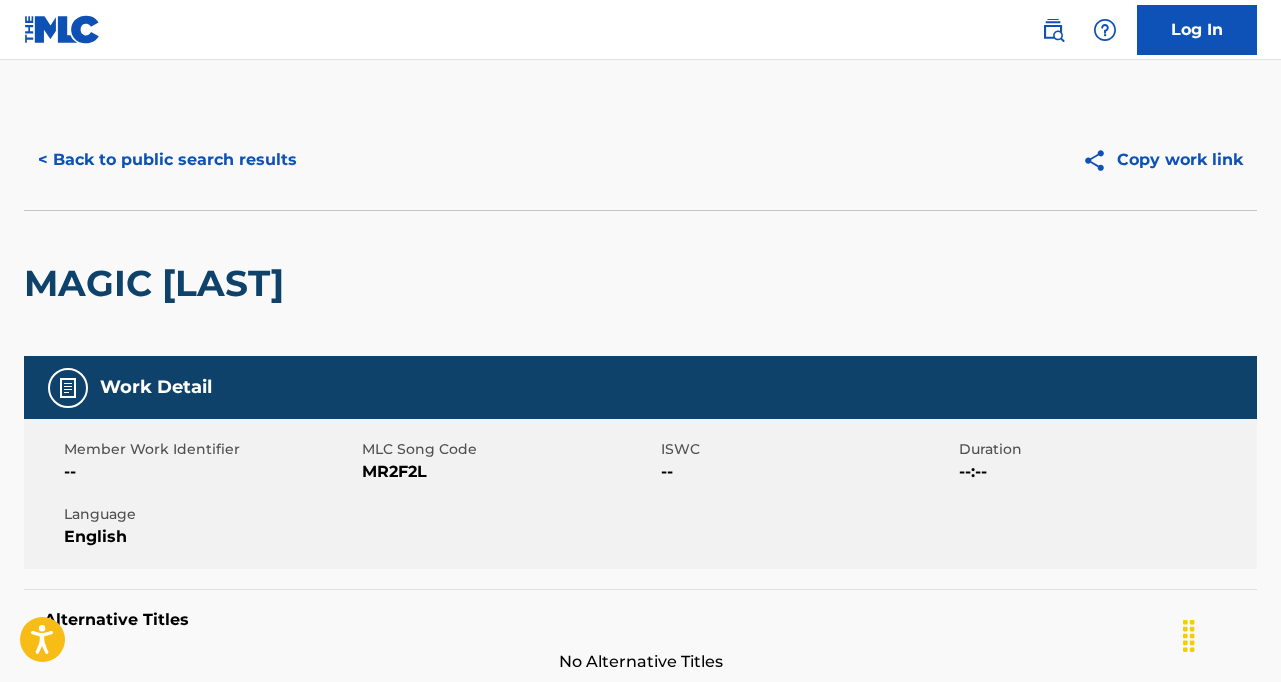 scroll, scrollTop: 169, scrollLeft: 0, axis: vertical 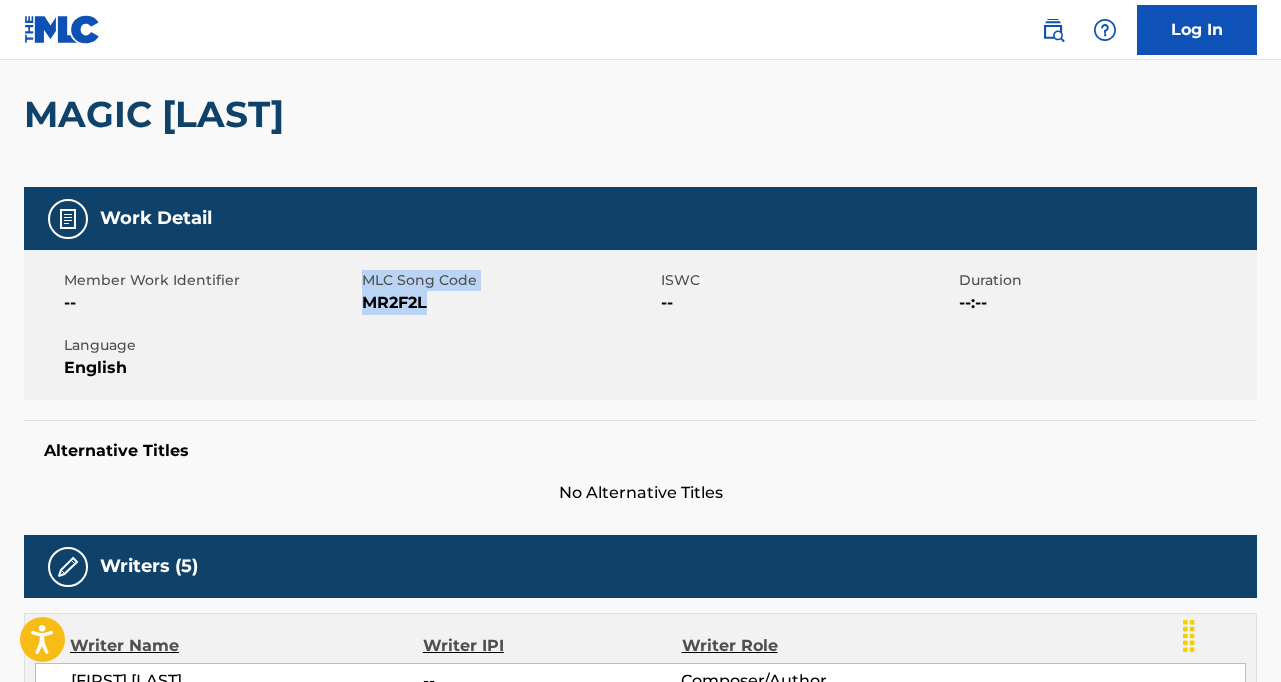 drag, startPoint x: 353, startPoint y: 296, endPoint x: 454, endPoint y: 295, distance: 101.00495 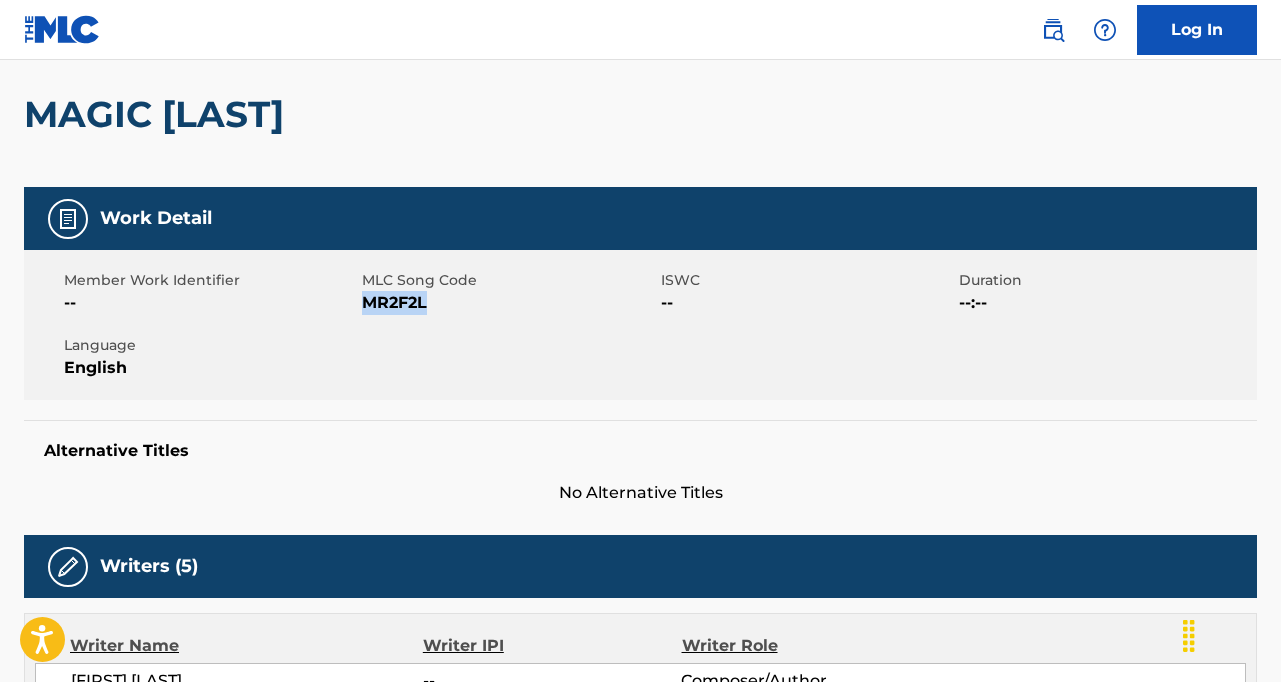 drag, startPoint x: 362, startPoint y: 305, endPoint x: 427, endPoint y: 305, distance: 65 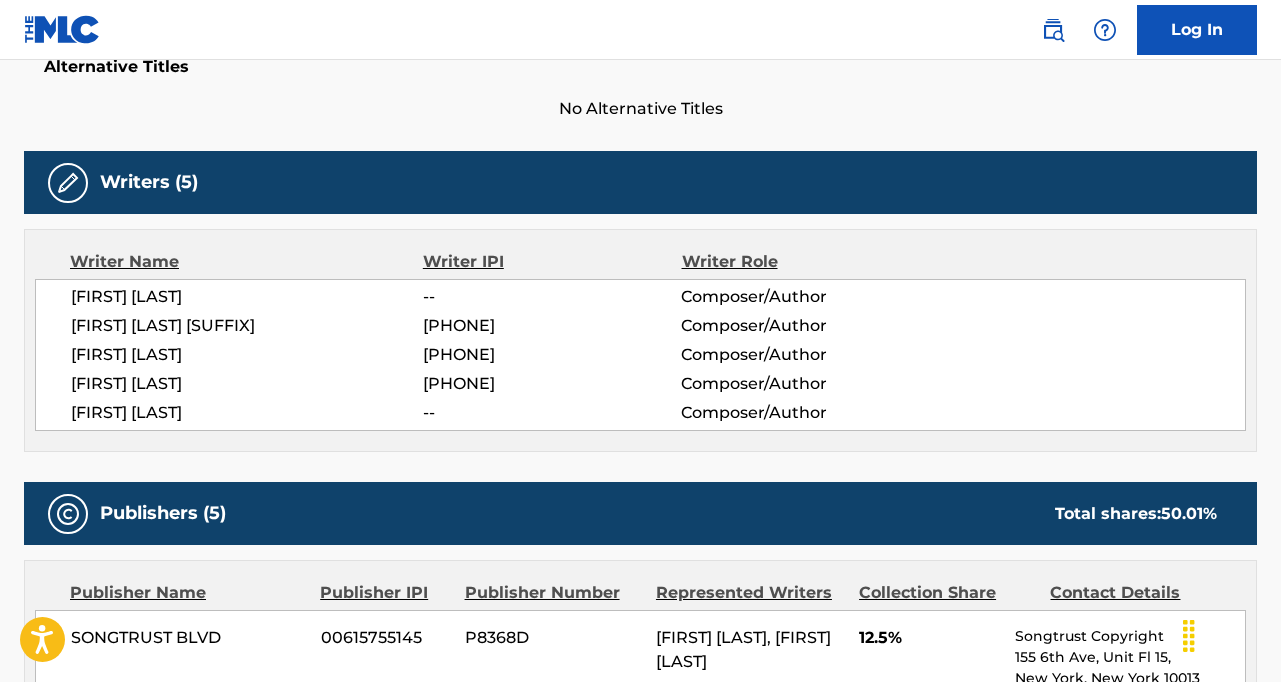 scroll, scrollTop: 594, scrollLeft: 0, axis: vertical 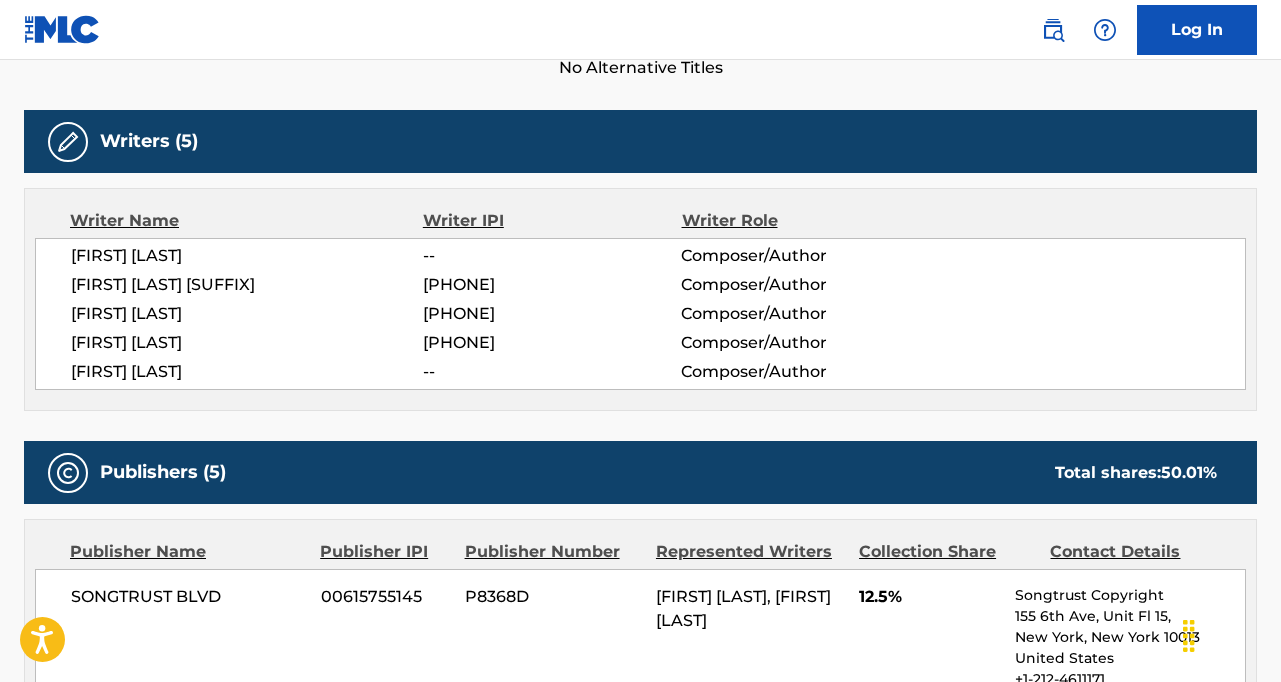 drag, startPoint x: 426, startPoint y: 314, endPoint x: 564, endPoint y: 316, distance: 138.0145 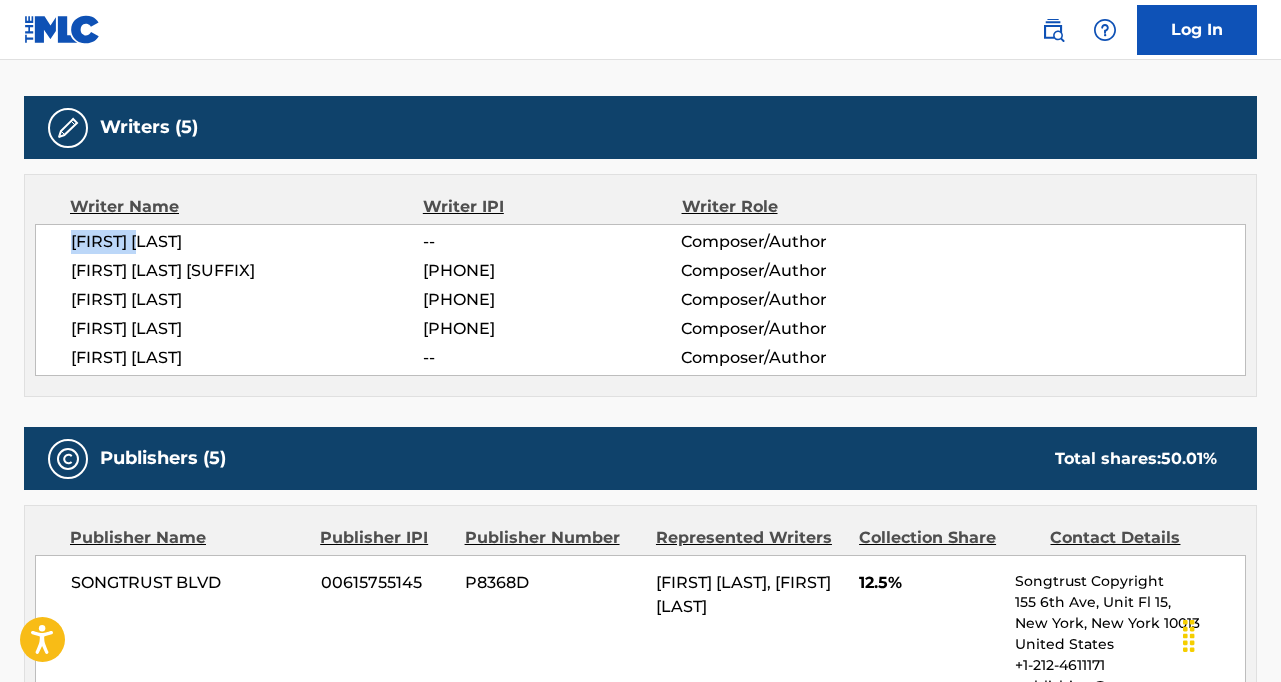 drag, startPoint x: 71, startPoint y: 243, endPoint x: 160, endPoint y: 243, distance: 89 